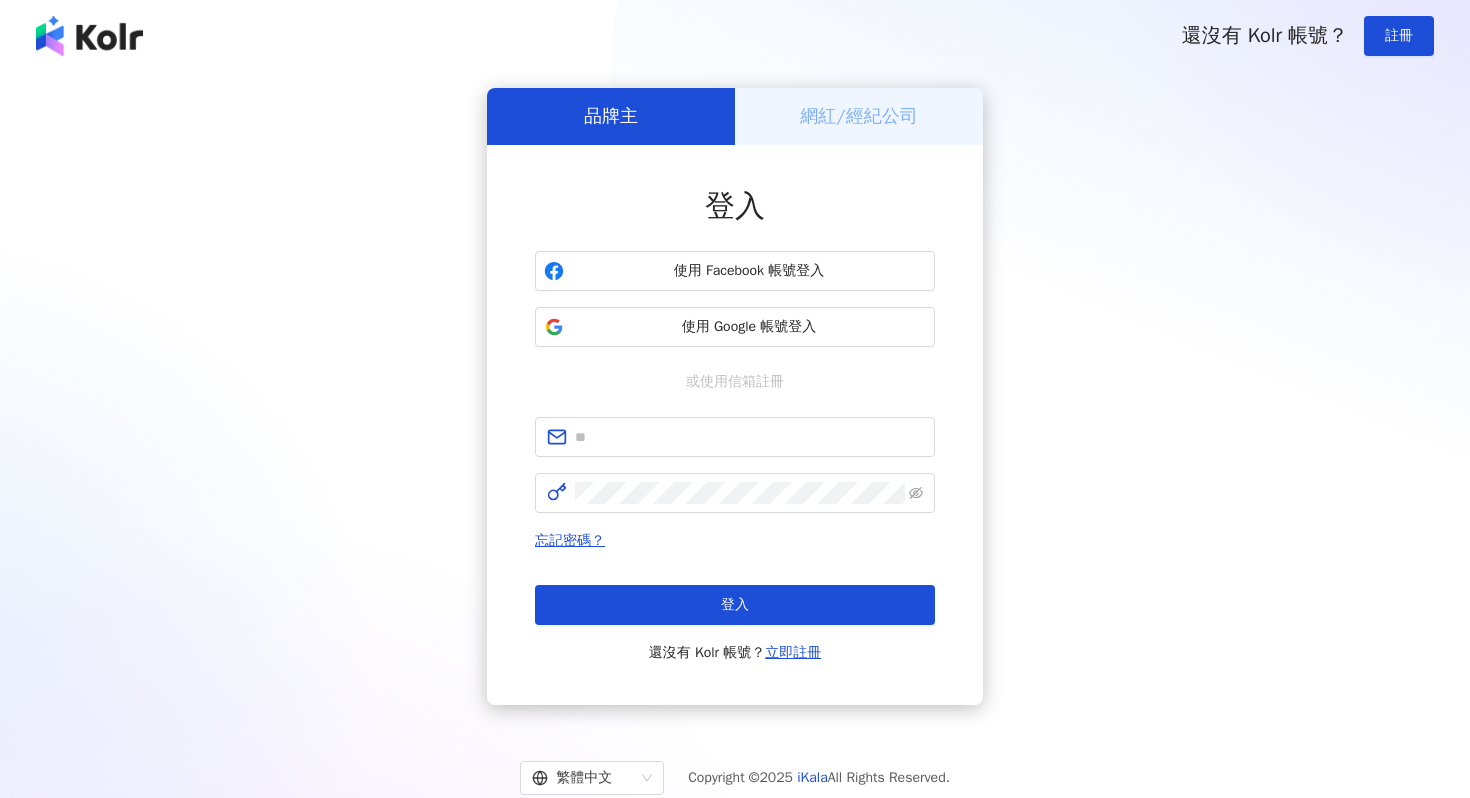 scroll, scrollTop: 0, scrollLeft: 0, axis: both 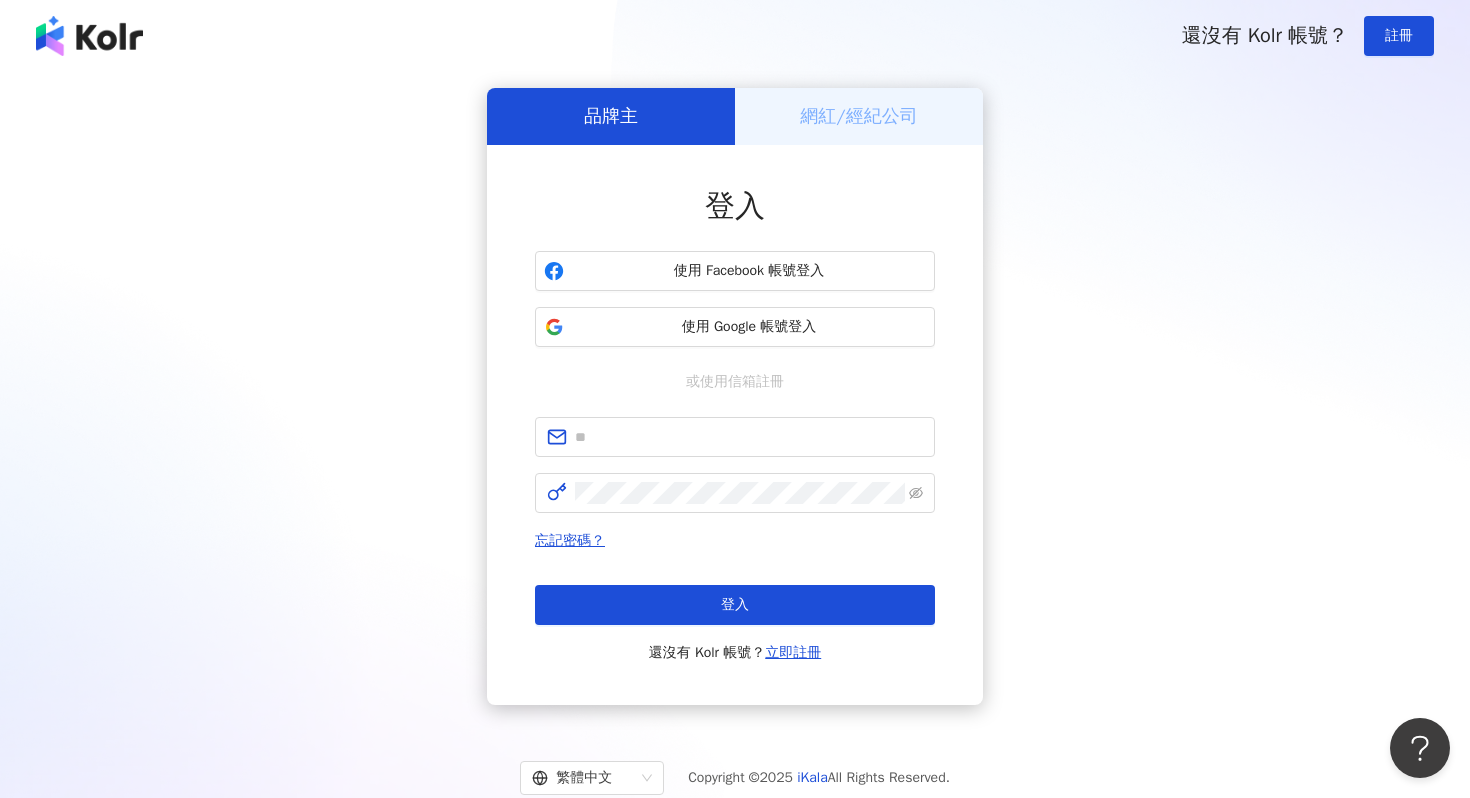 click on "網紅/經紀公司" at bounding box center [859, 116] 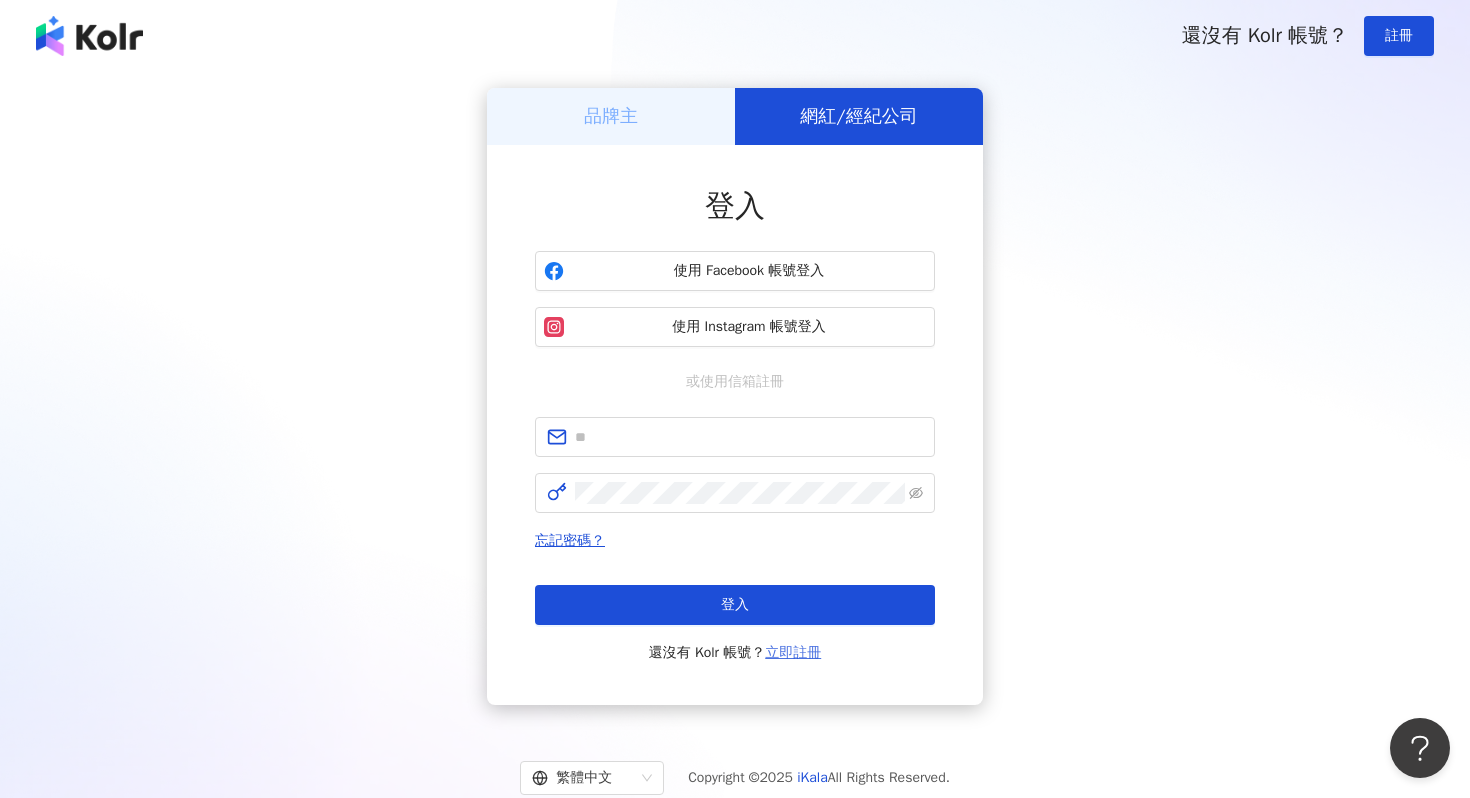 click on "立即註冊" at bounding box center (793, 652) 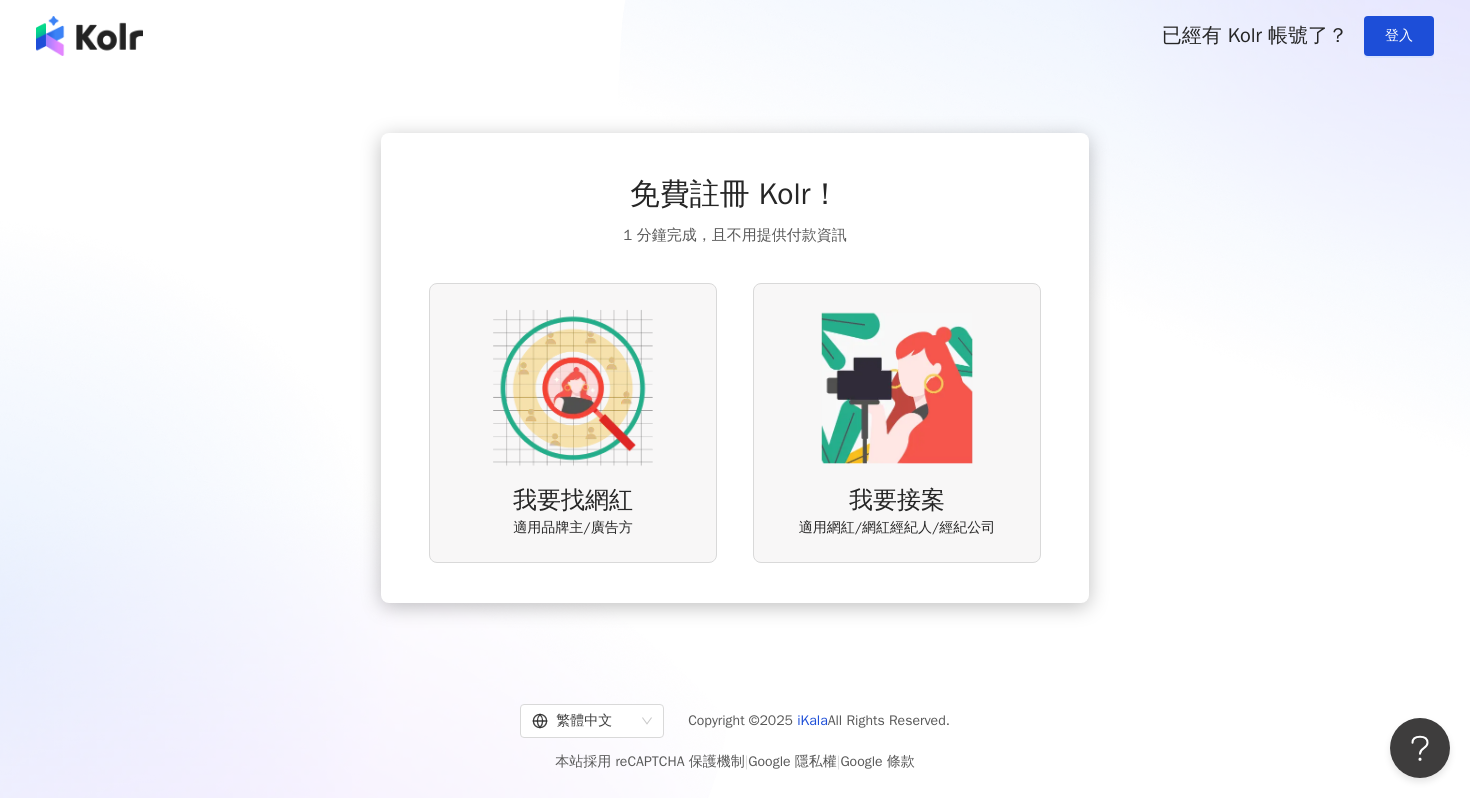 click at bounding box center (573, 388) 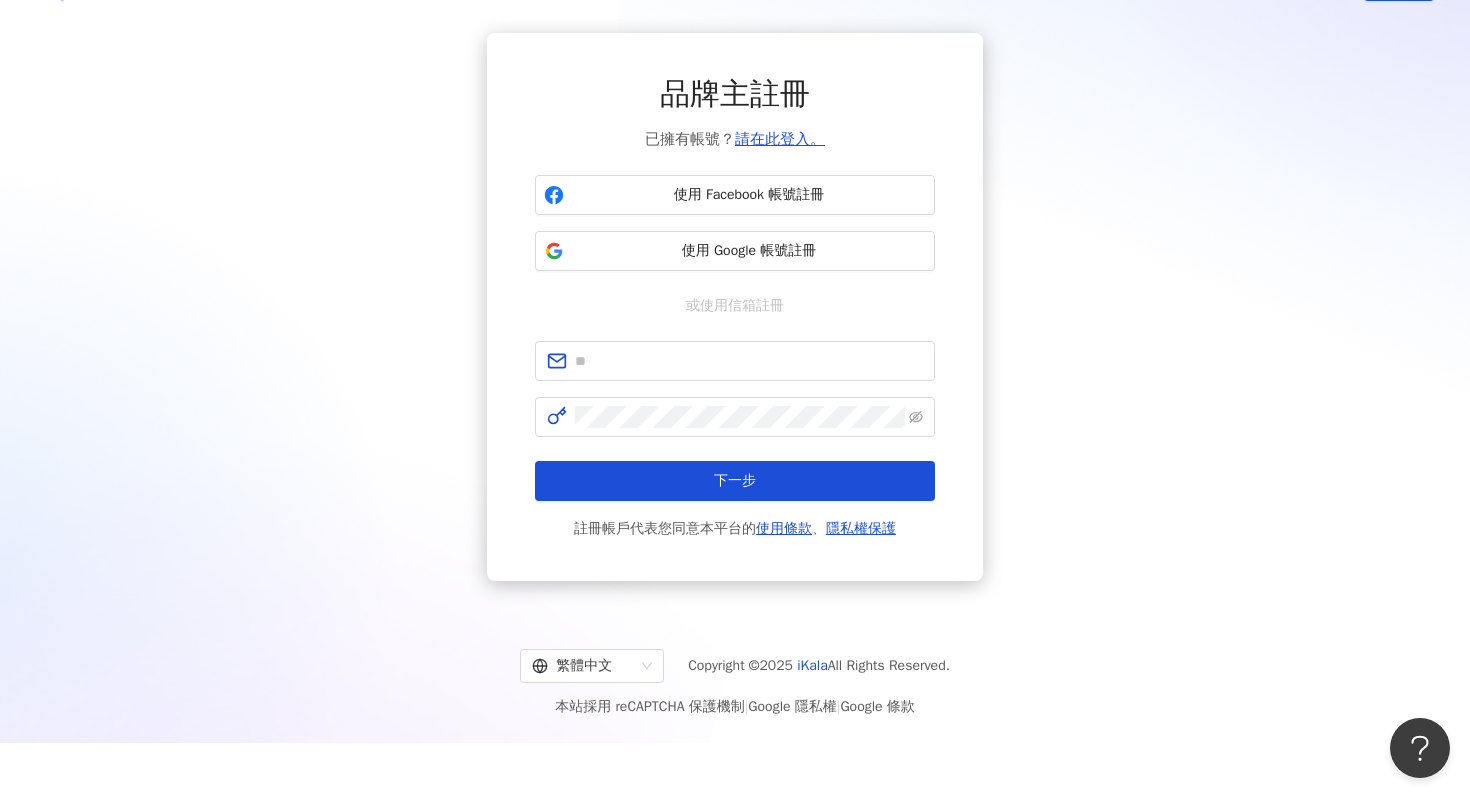 scroll, scrollTop: 50, scrollLeft: 0, axis: vertical 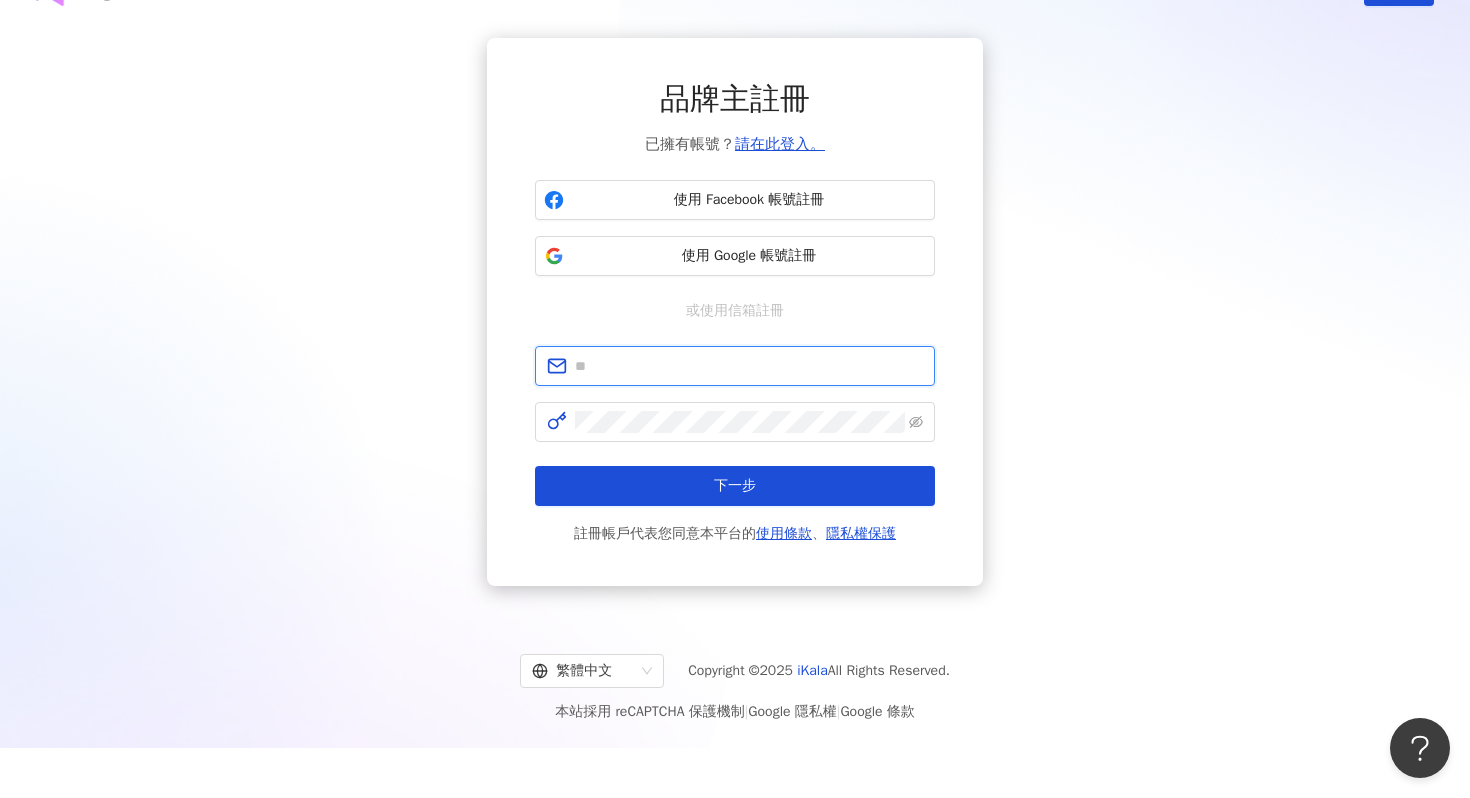 click at bounding box center (749, 366) 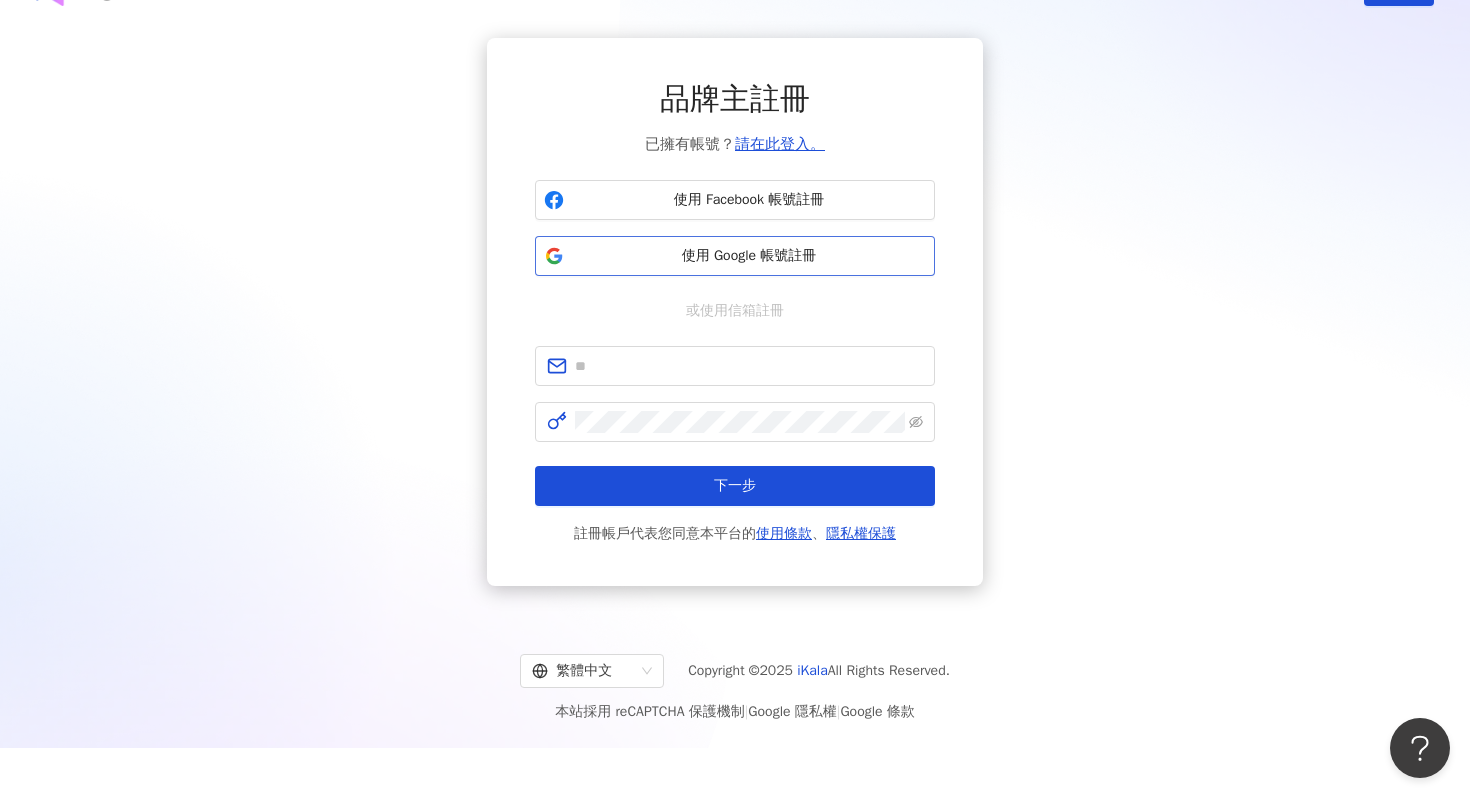 click on "使用 Google 帳號註冊" at bounding box center (749, 256) 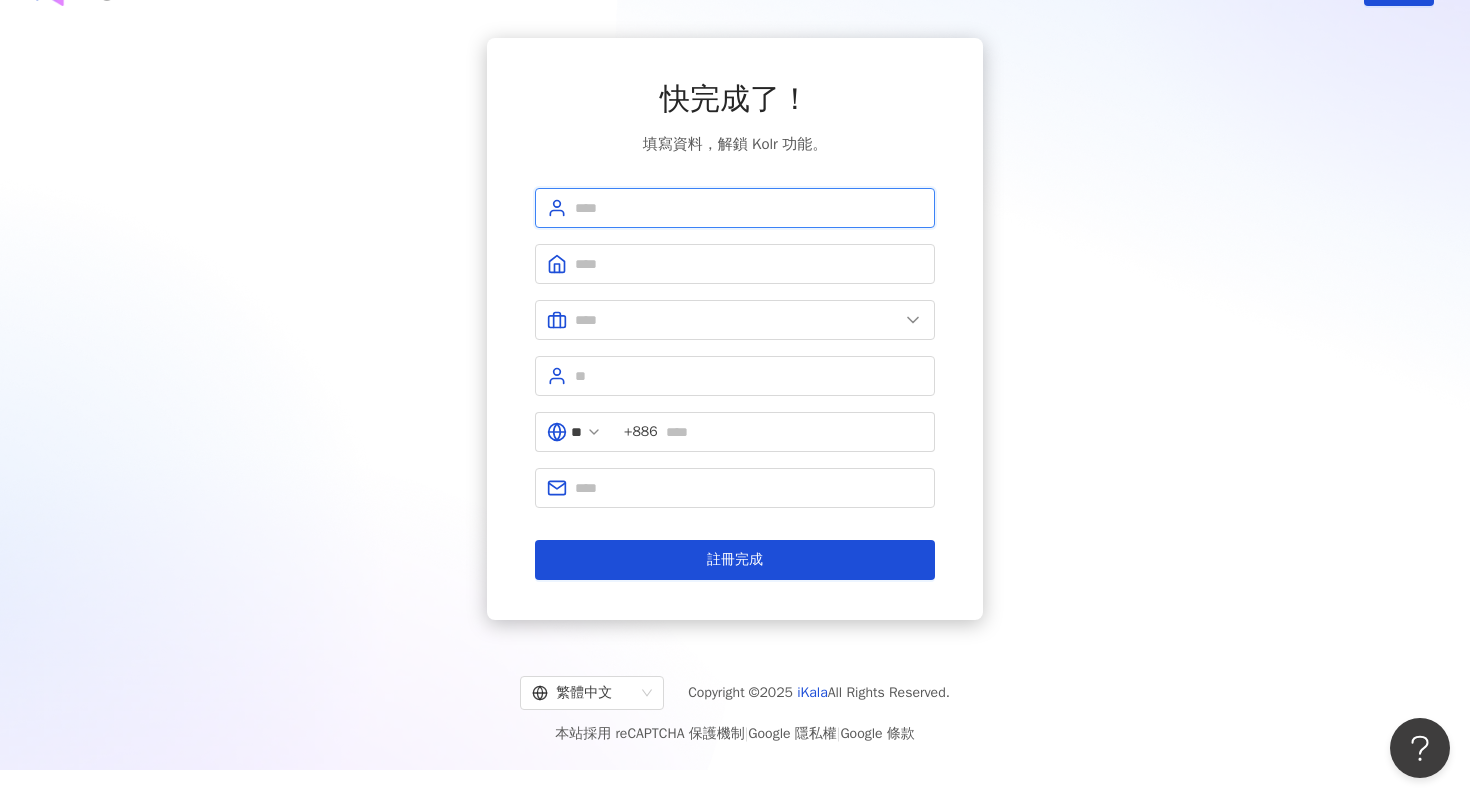 click at bounding box center (749, 208) 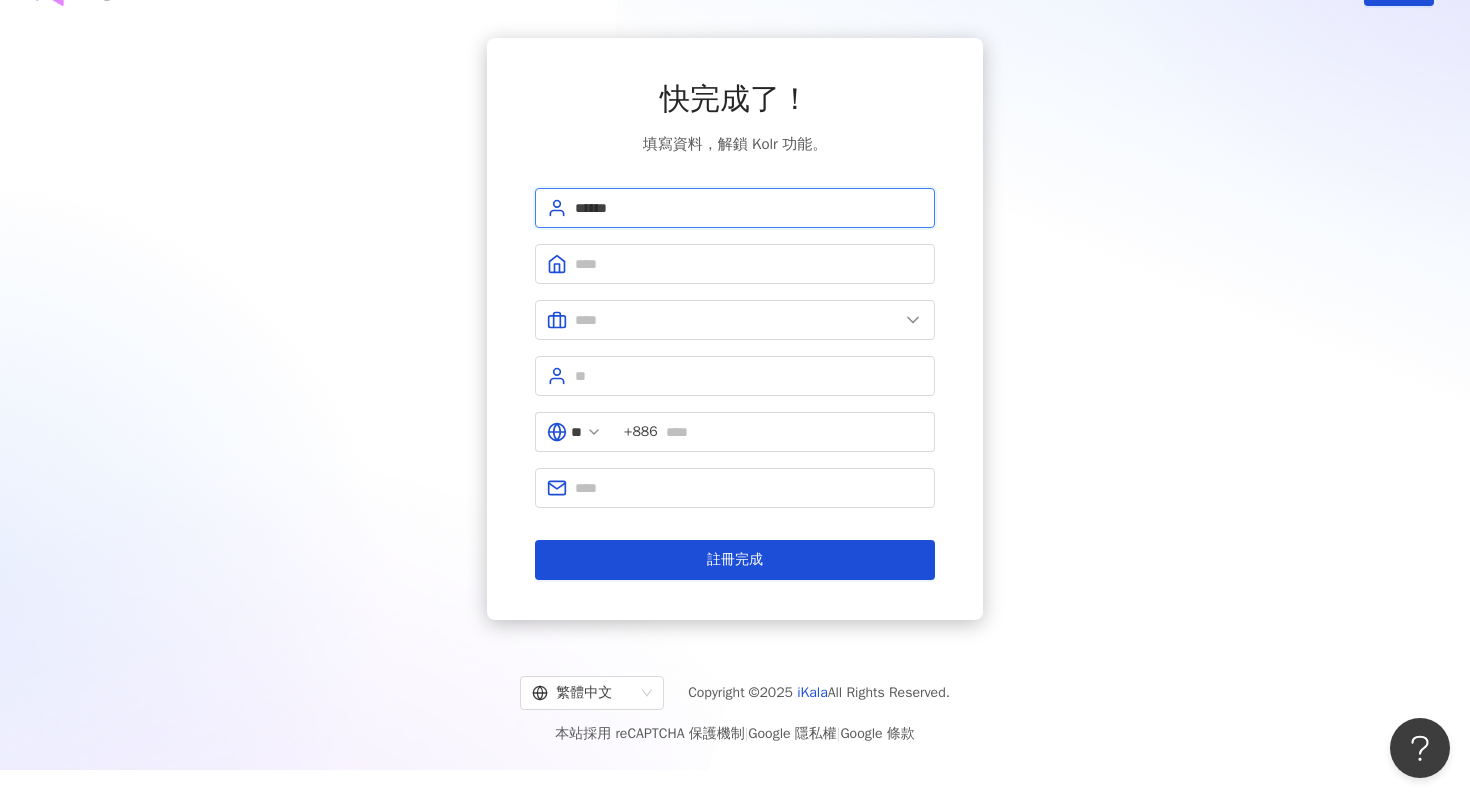 paste on "**********" 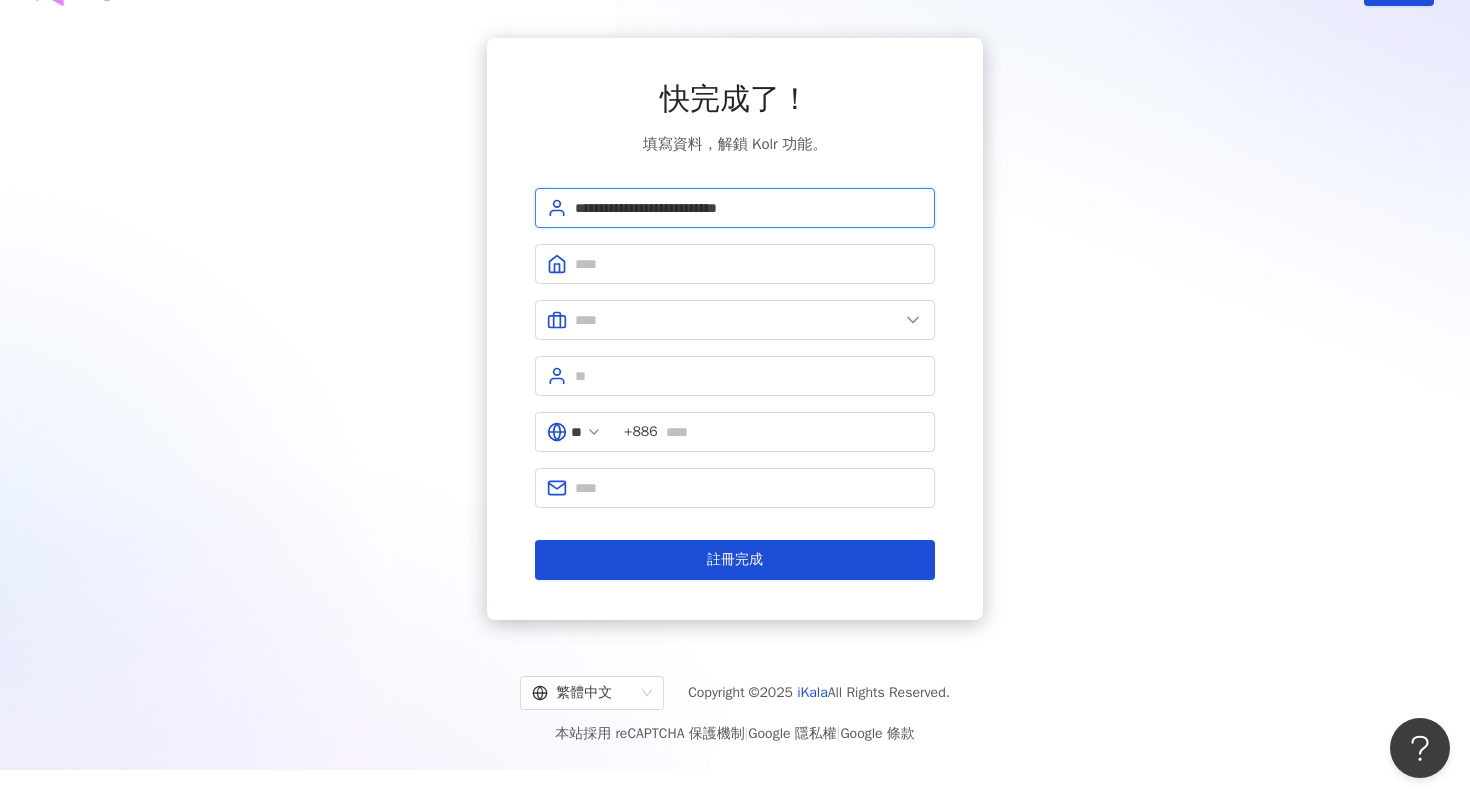 drag, startPoint x: 619, startPoint y: 200, endPoint x: 538, endPoint y: 200, distance: 81 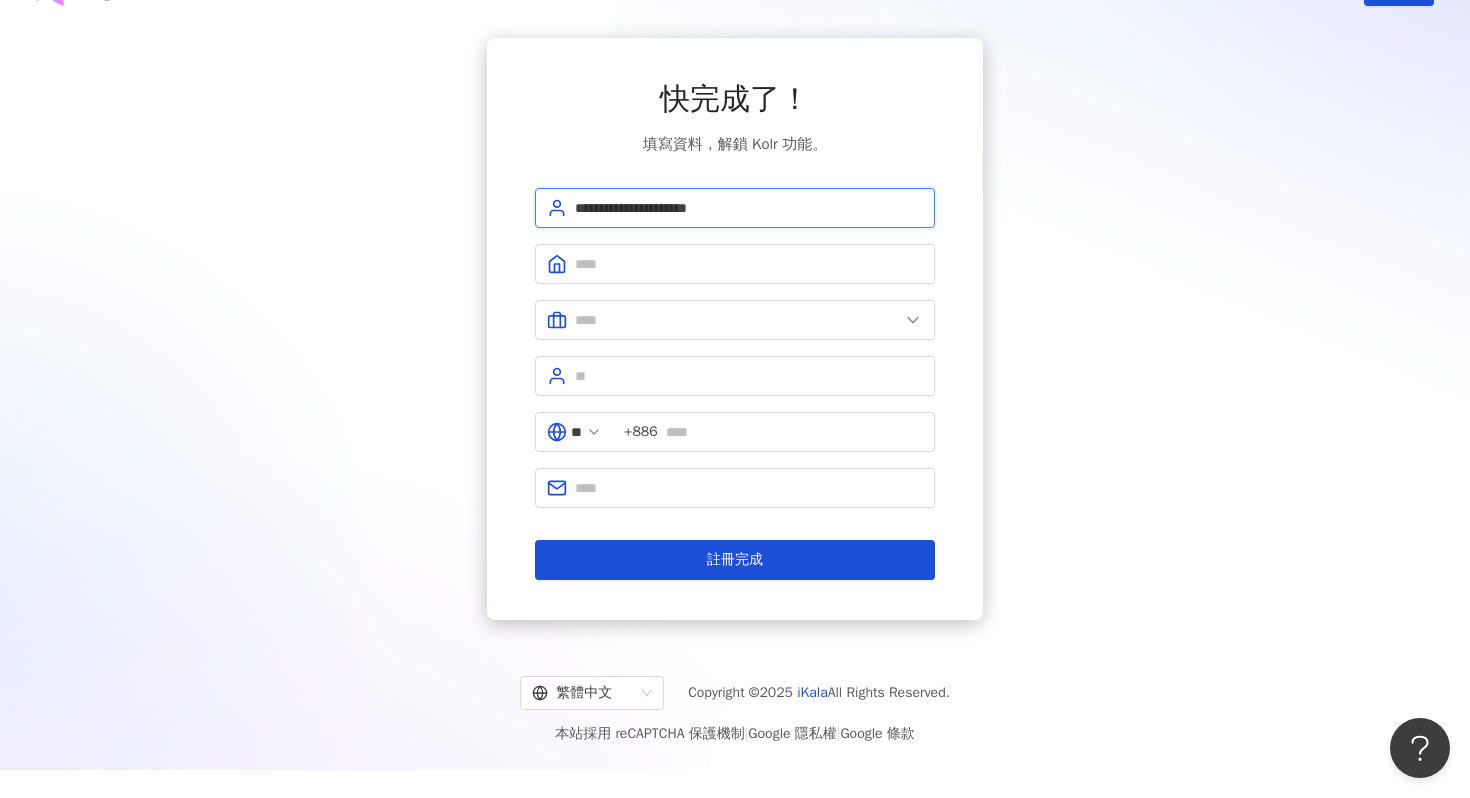 type on "**********" 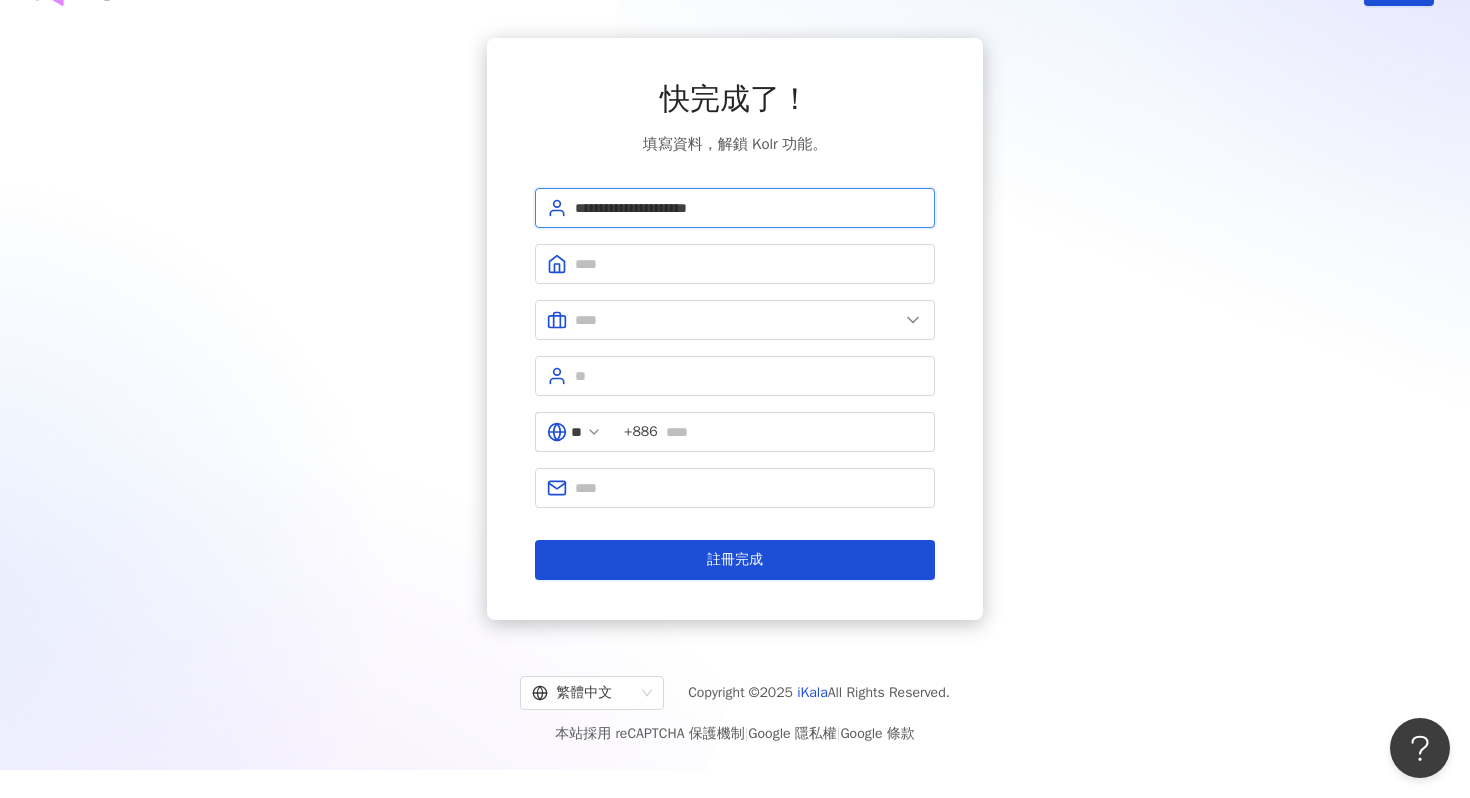 drag, startPoint x: 751, startPoint y: 204, endPoint x: 543, endPoint y: 204, distance: 208 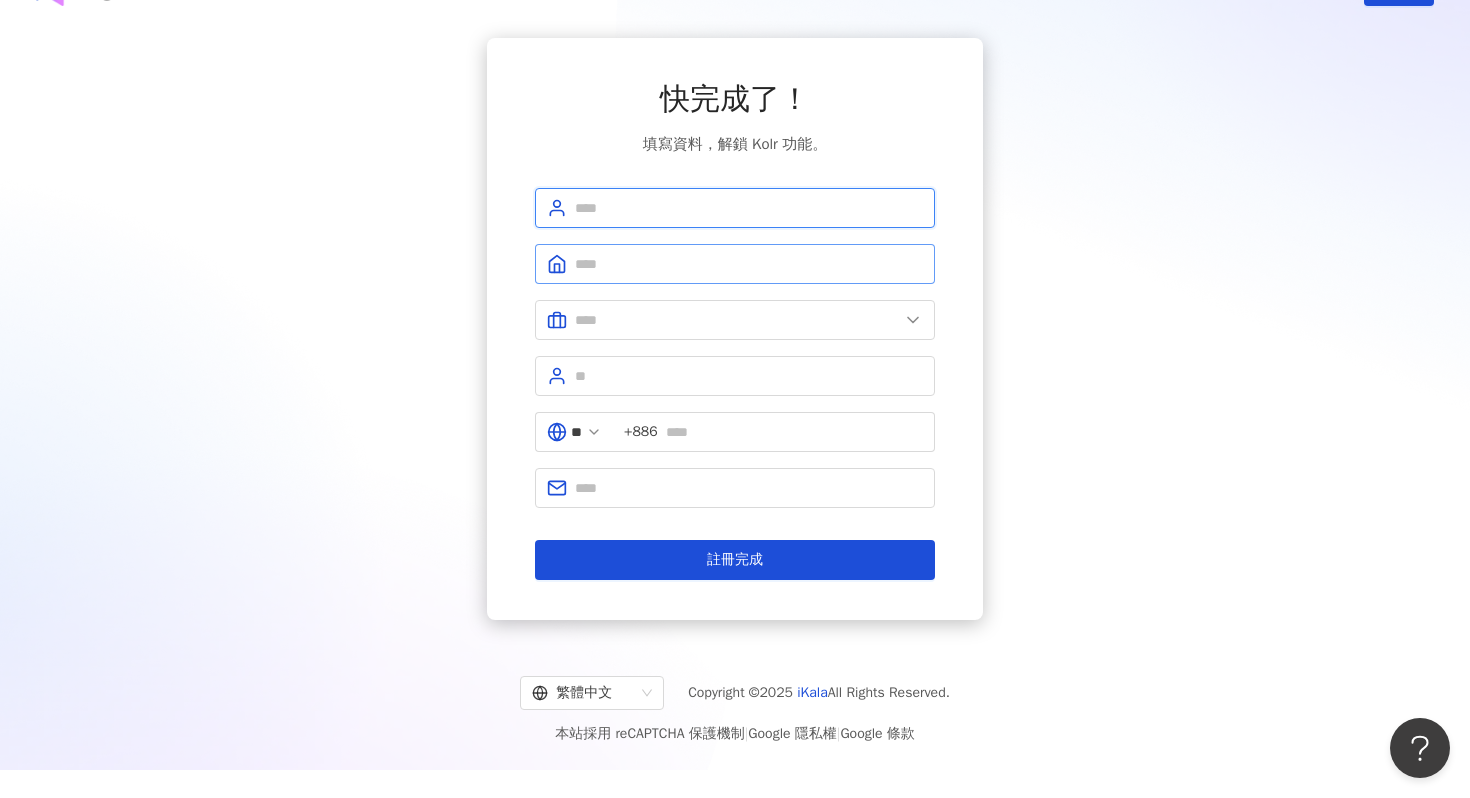 type 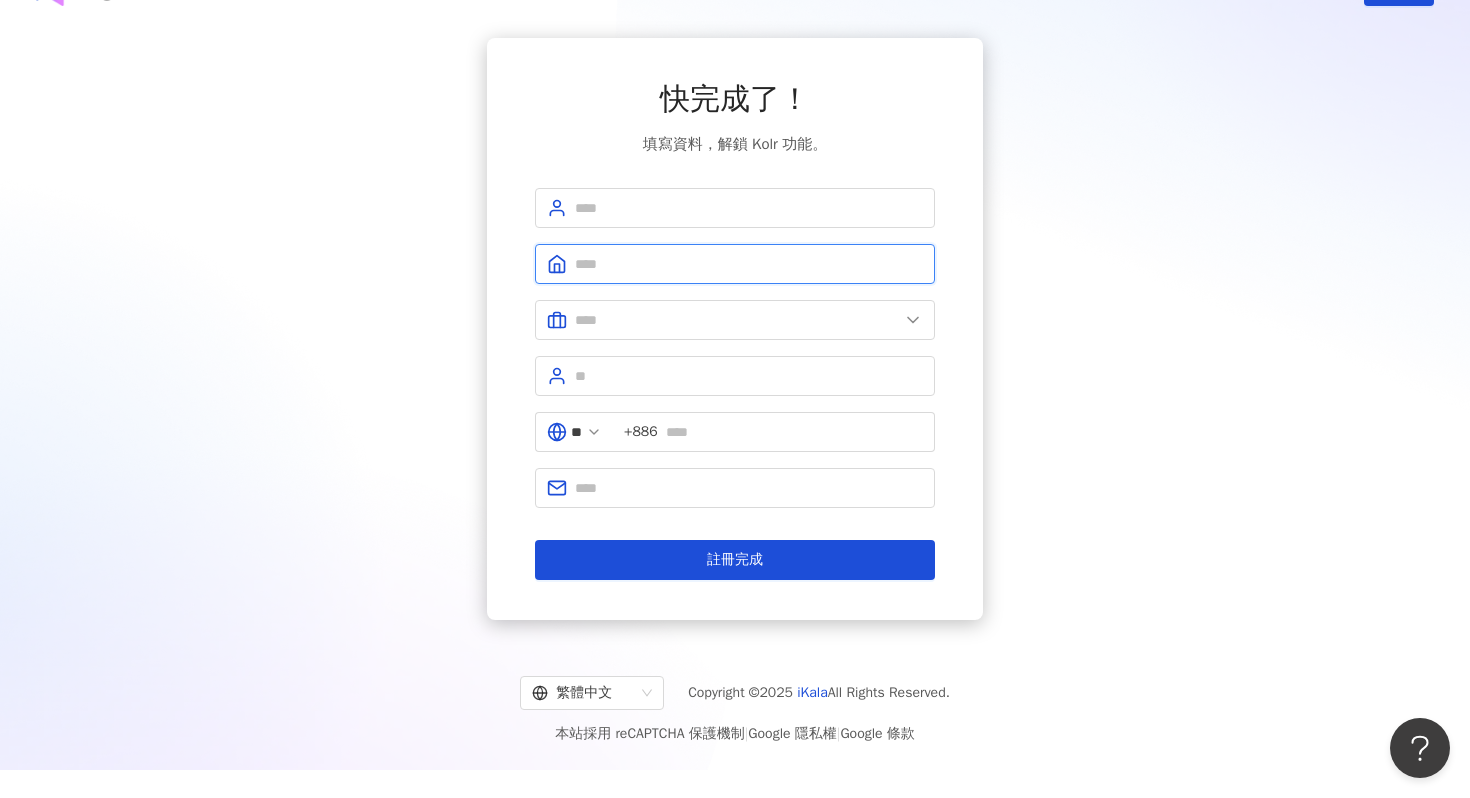 click at bounding box center [749, 264] 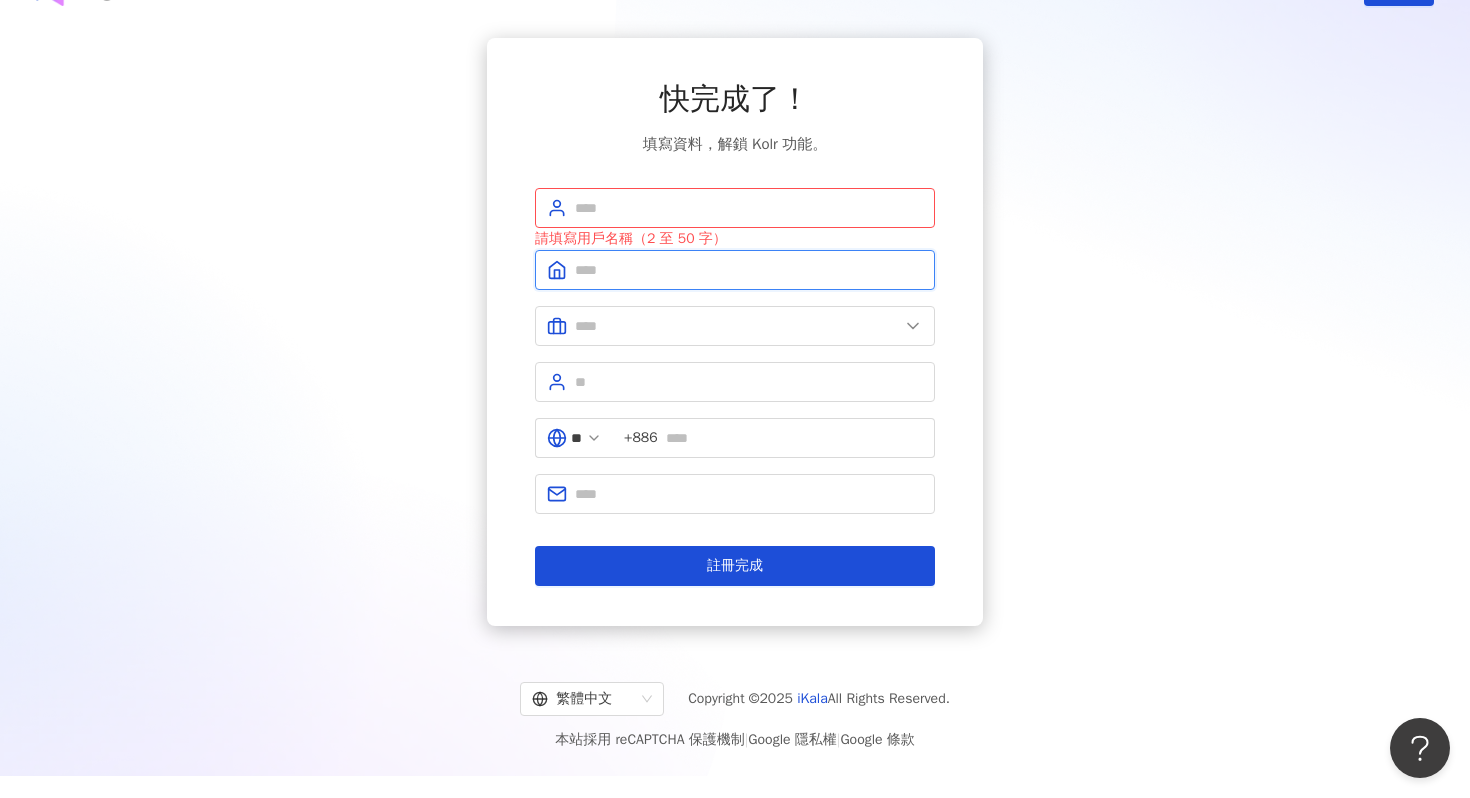 paste on "**********" 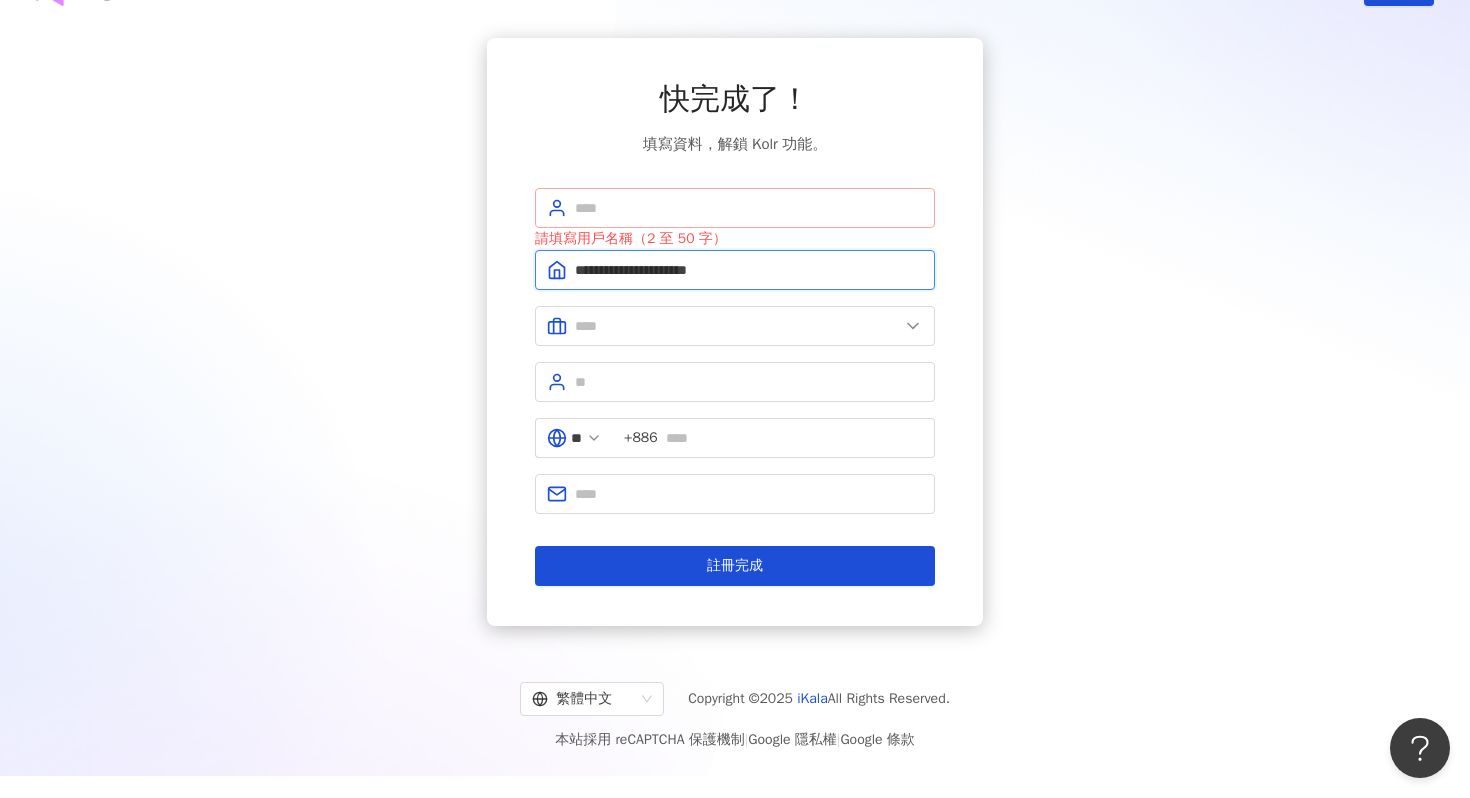 type on "**********" 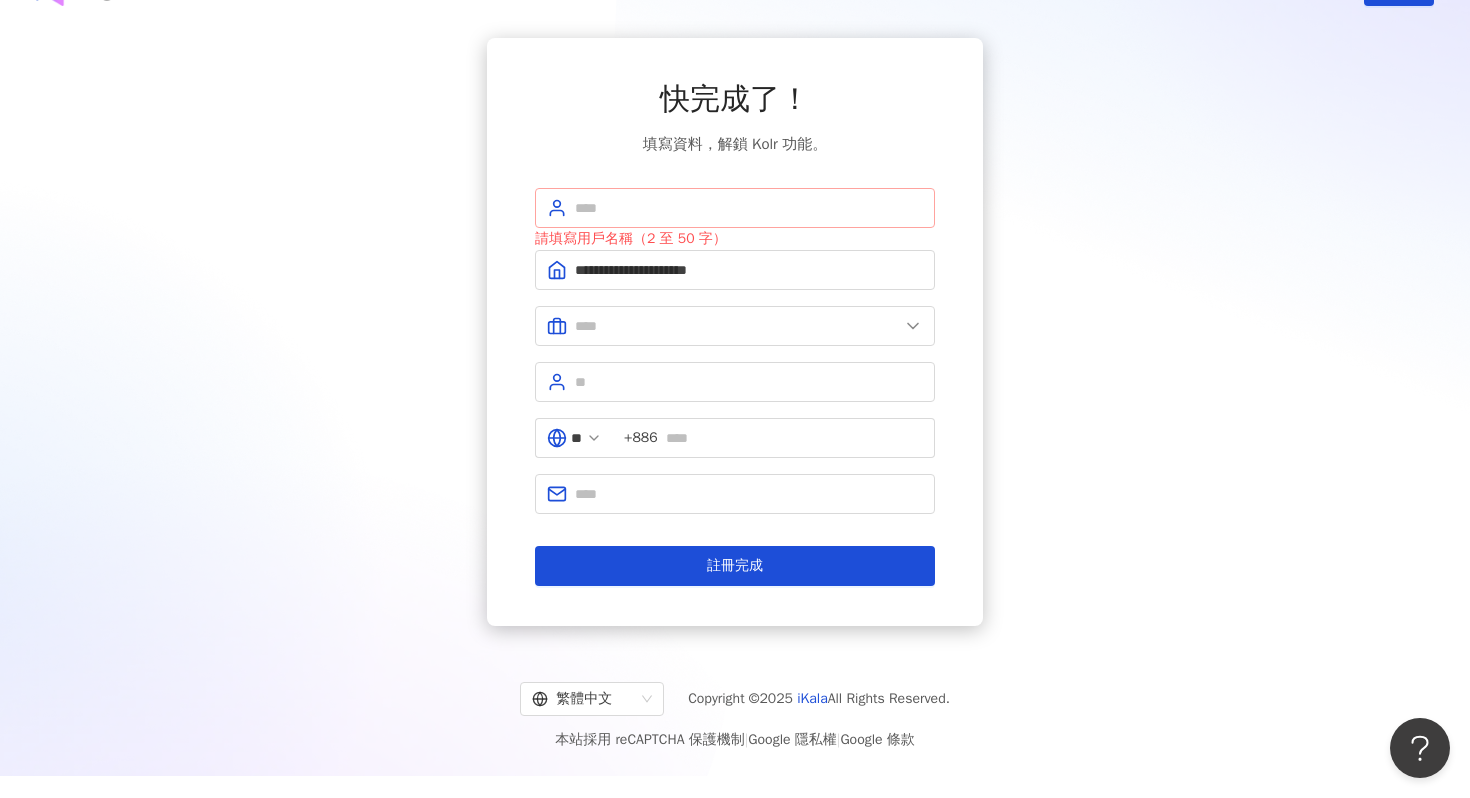 click at bounding box center (735, 208) 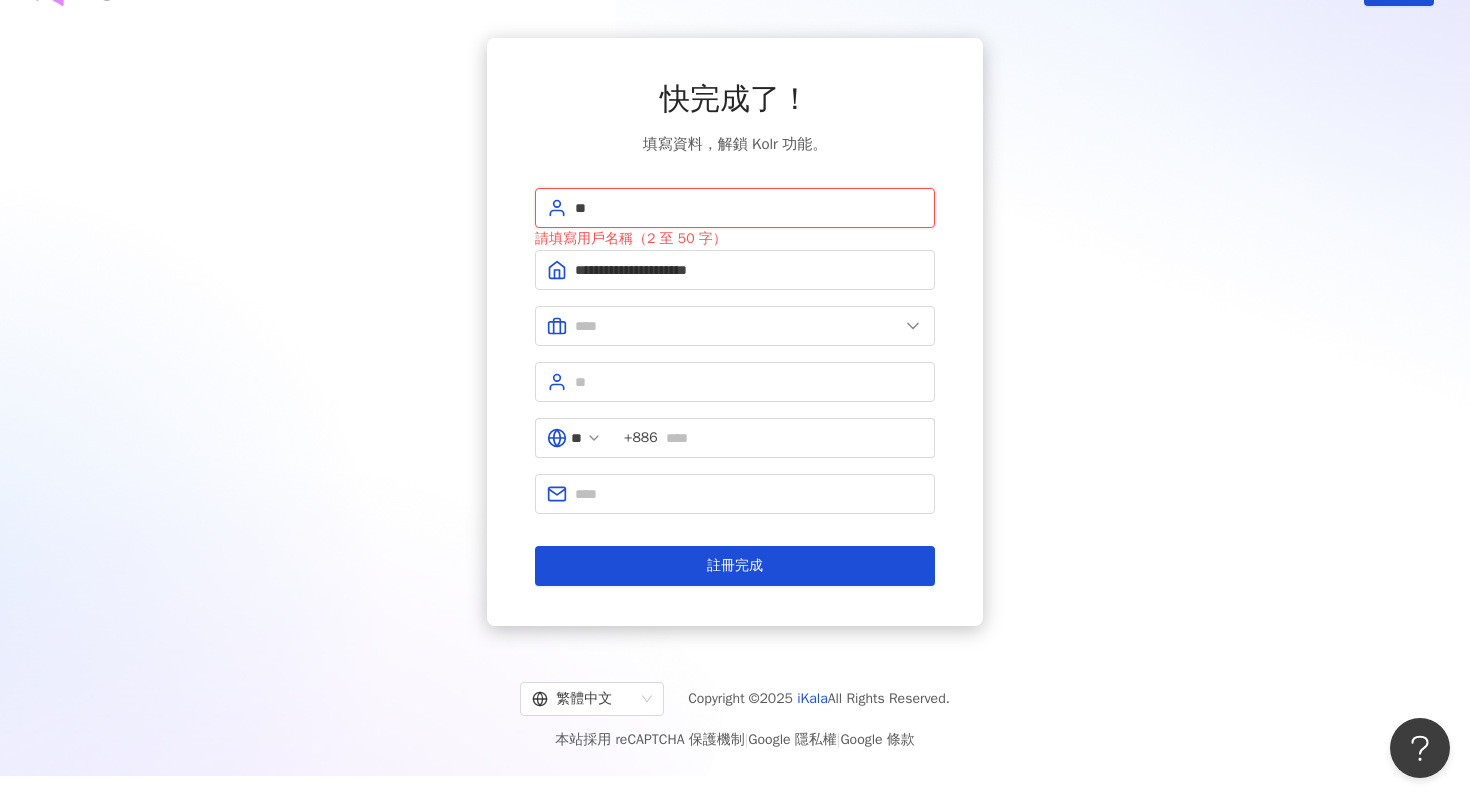 type on "*" 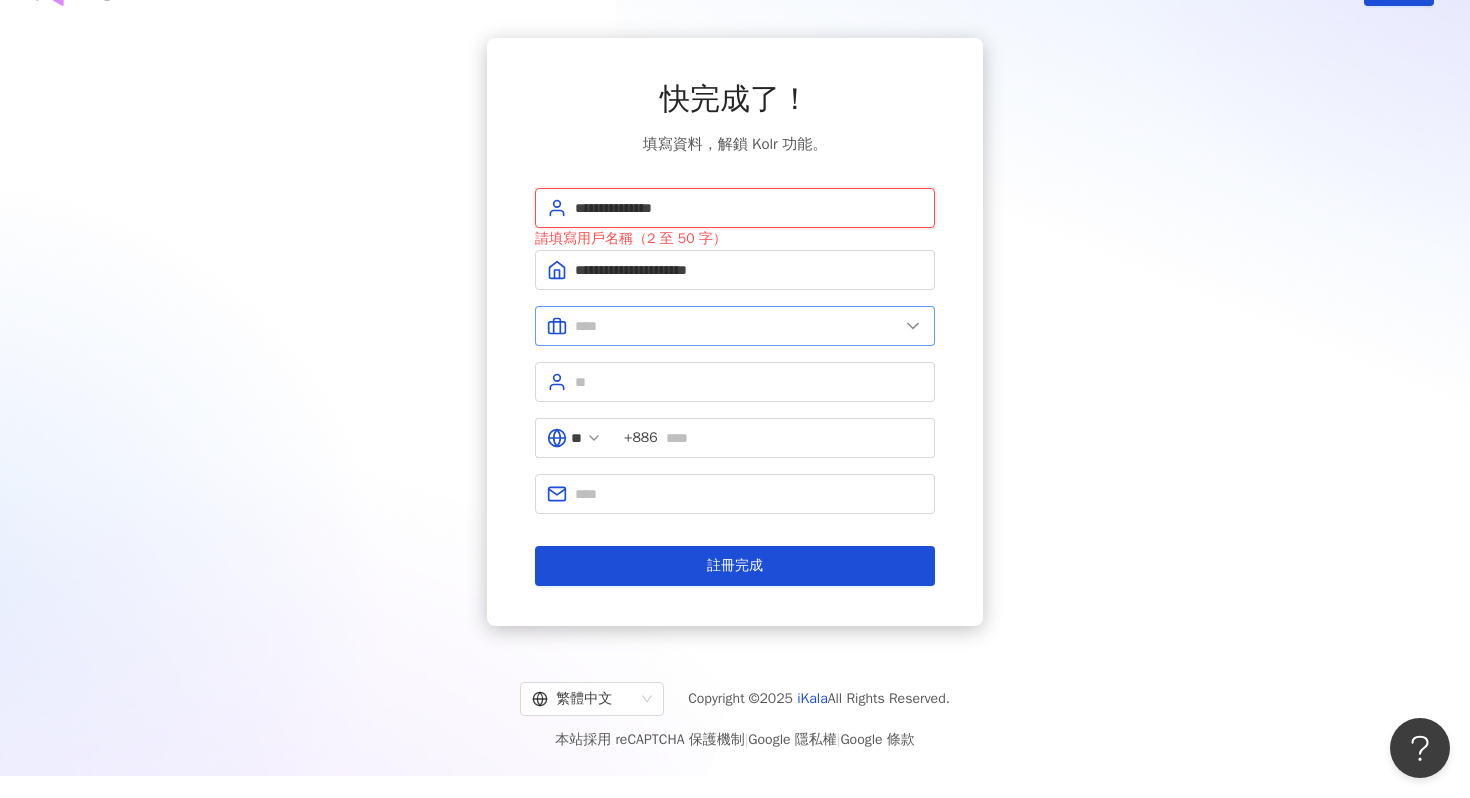 type on "**********" 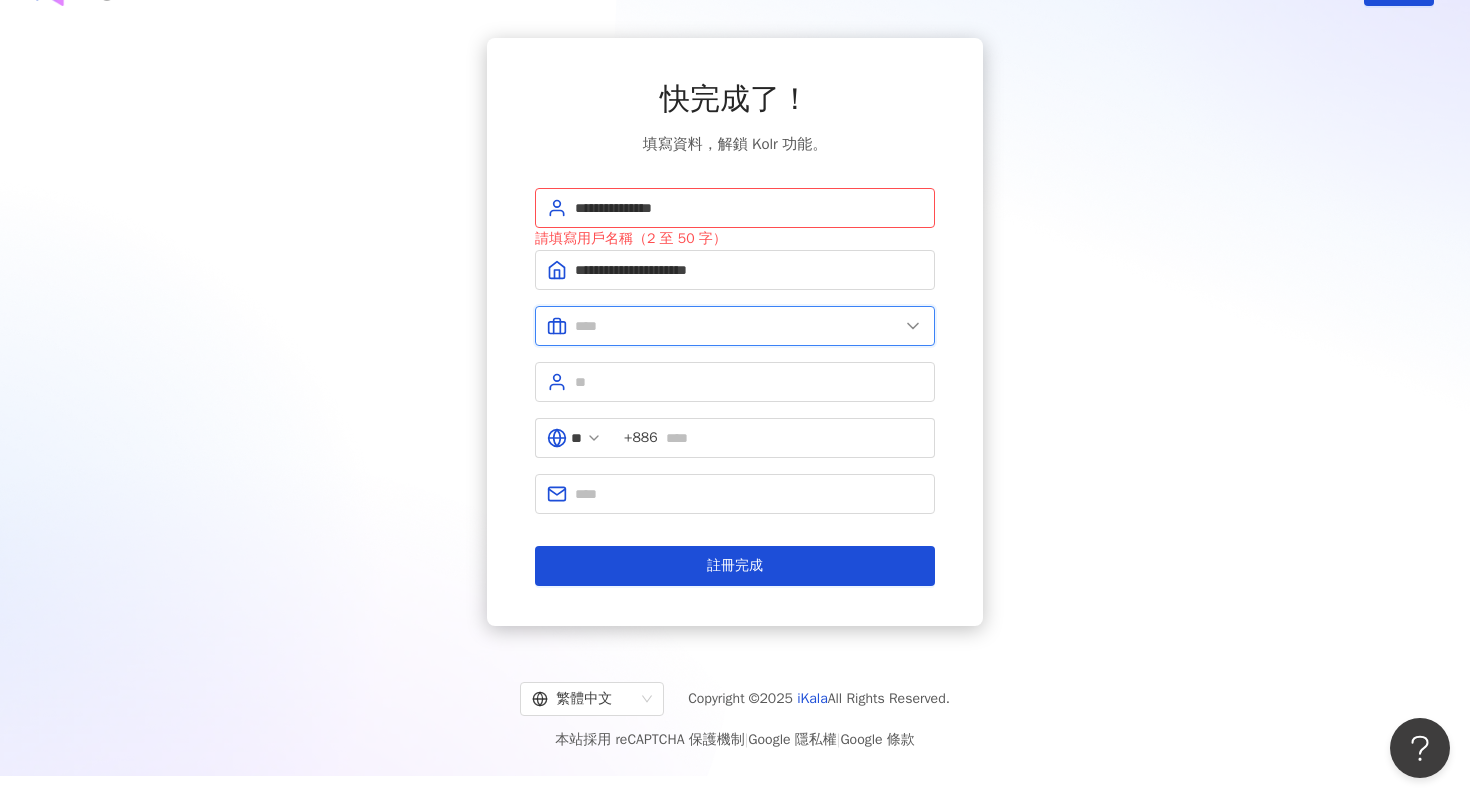 click at bounding box center (737, 326) 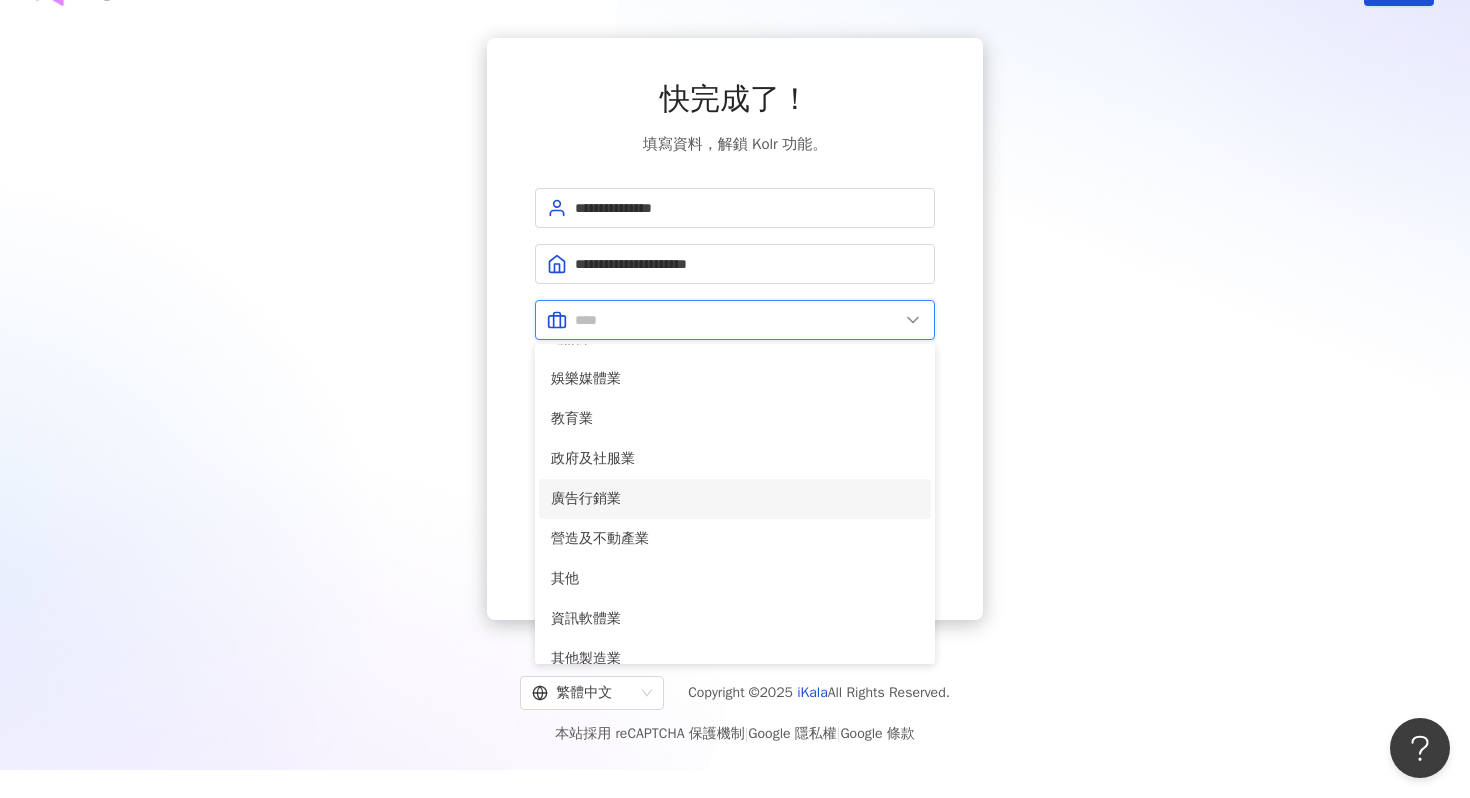 scroll, scrollTop: 408, scrollLeft: 0, axis: vertical 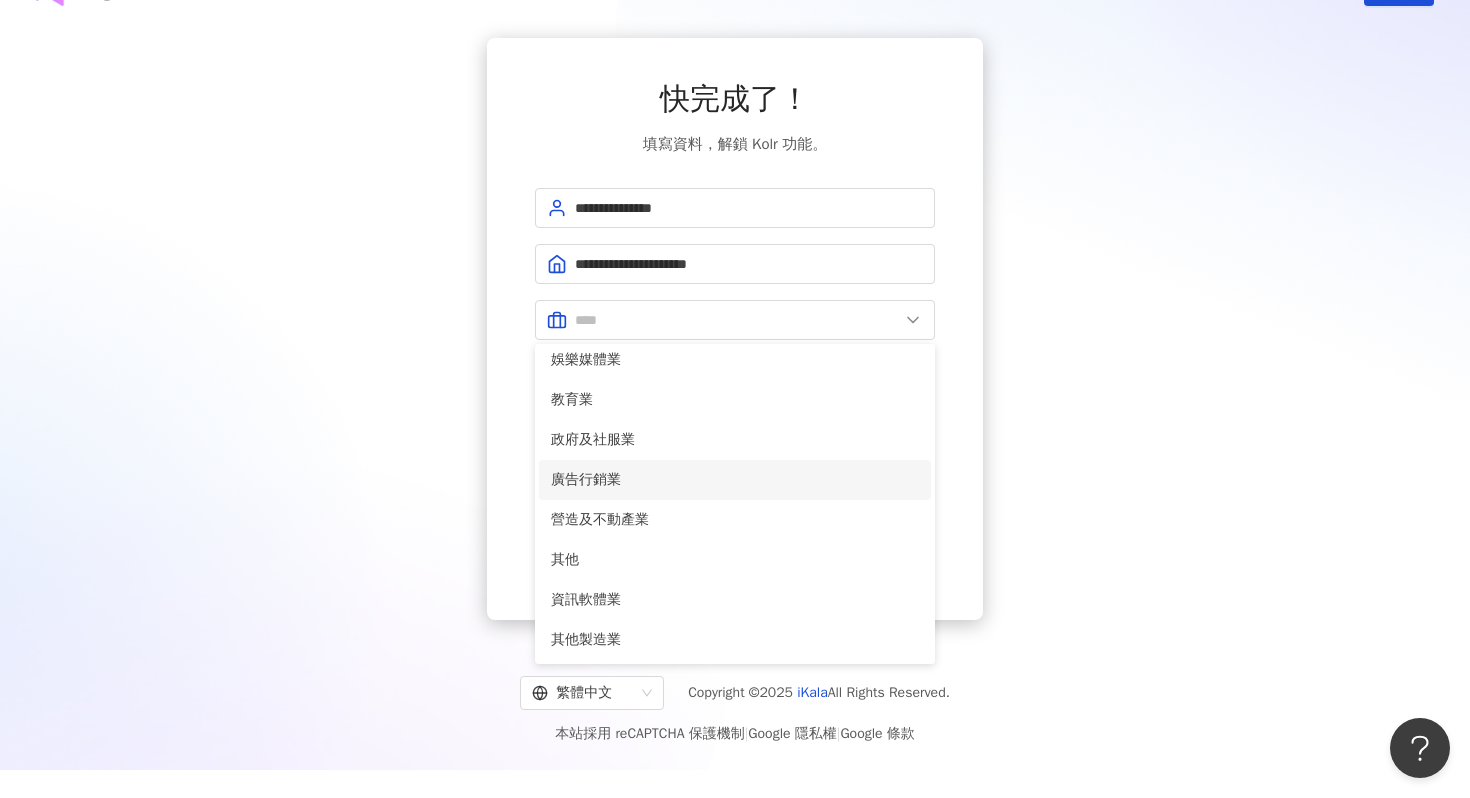 click on "廣告行銷業" at bounding box center (735, 480) 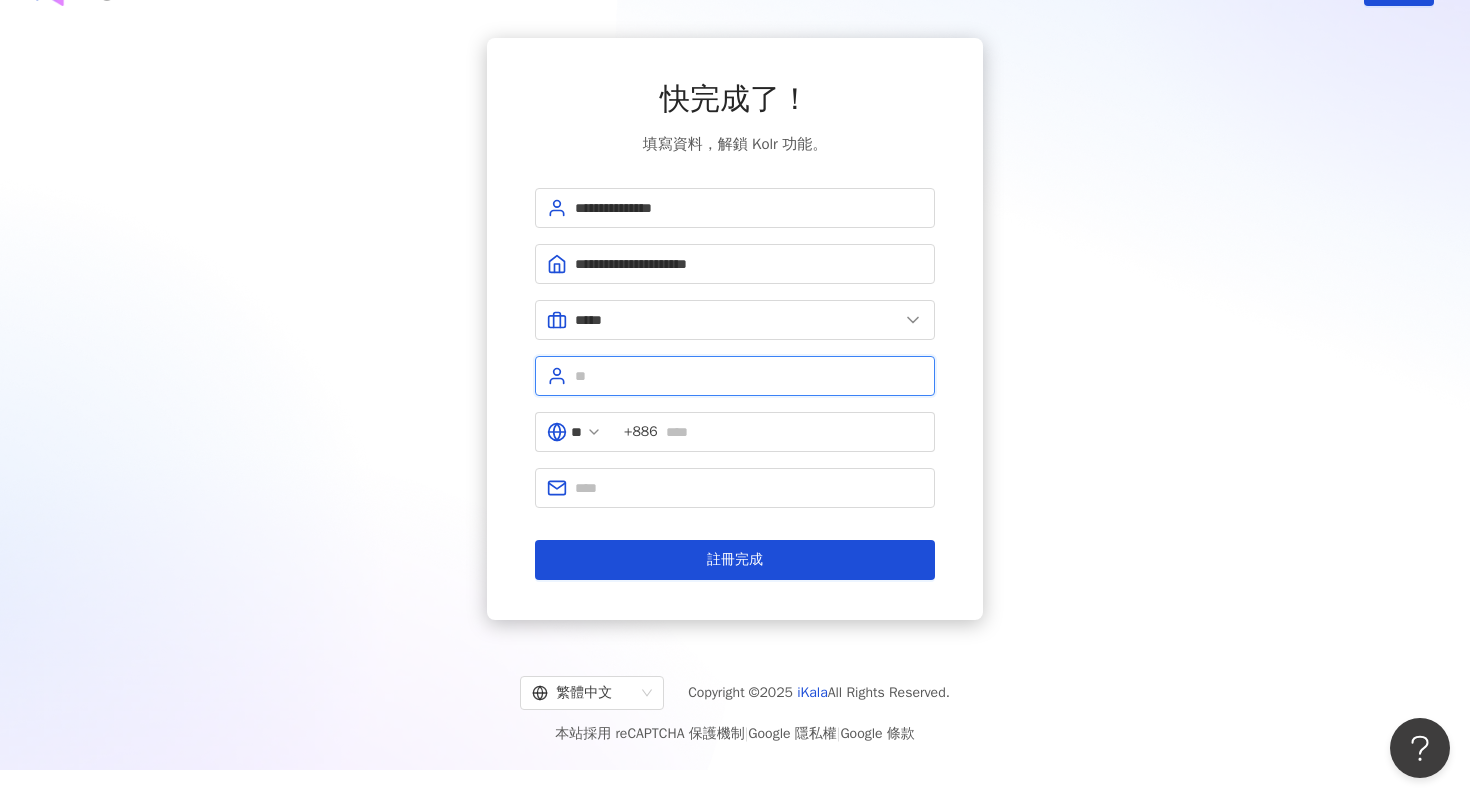 click at bounding box center [749, 376] 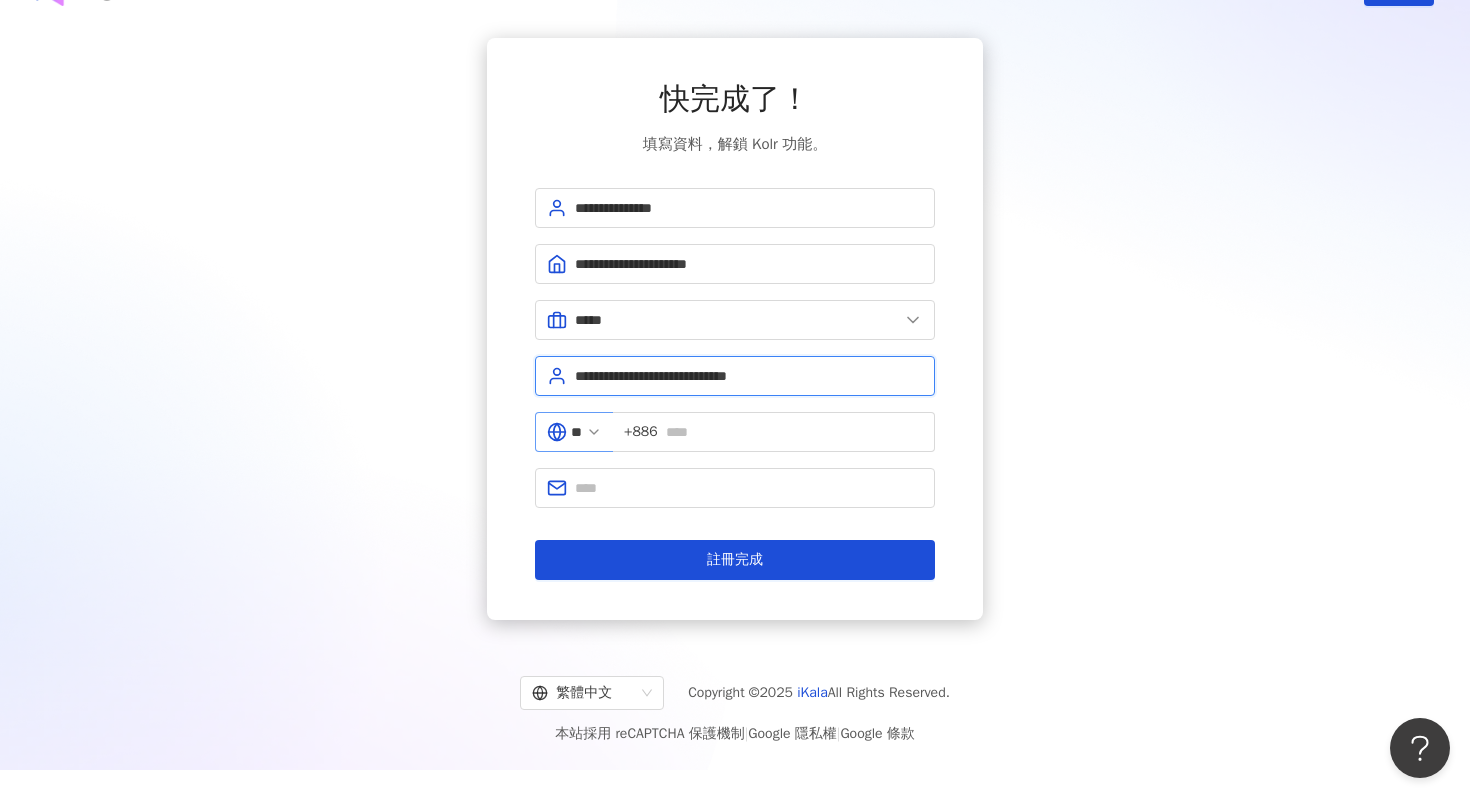 type on "**********" 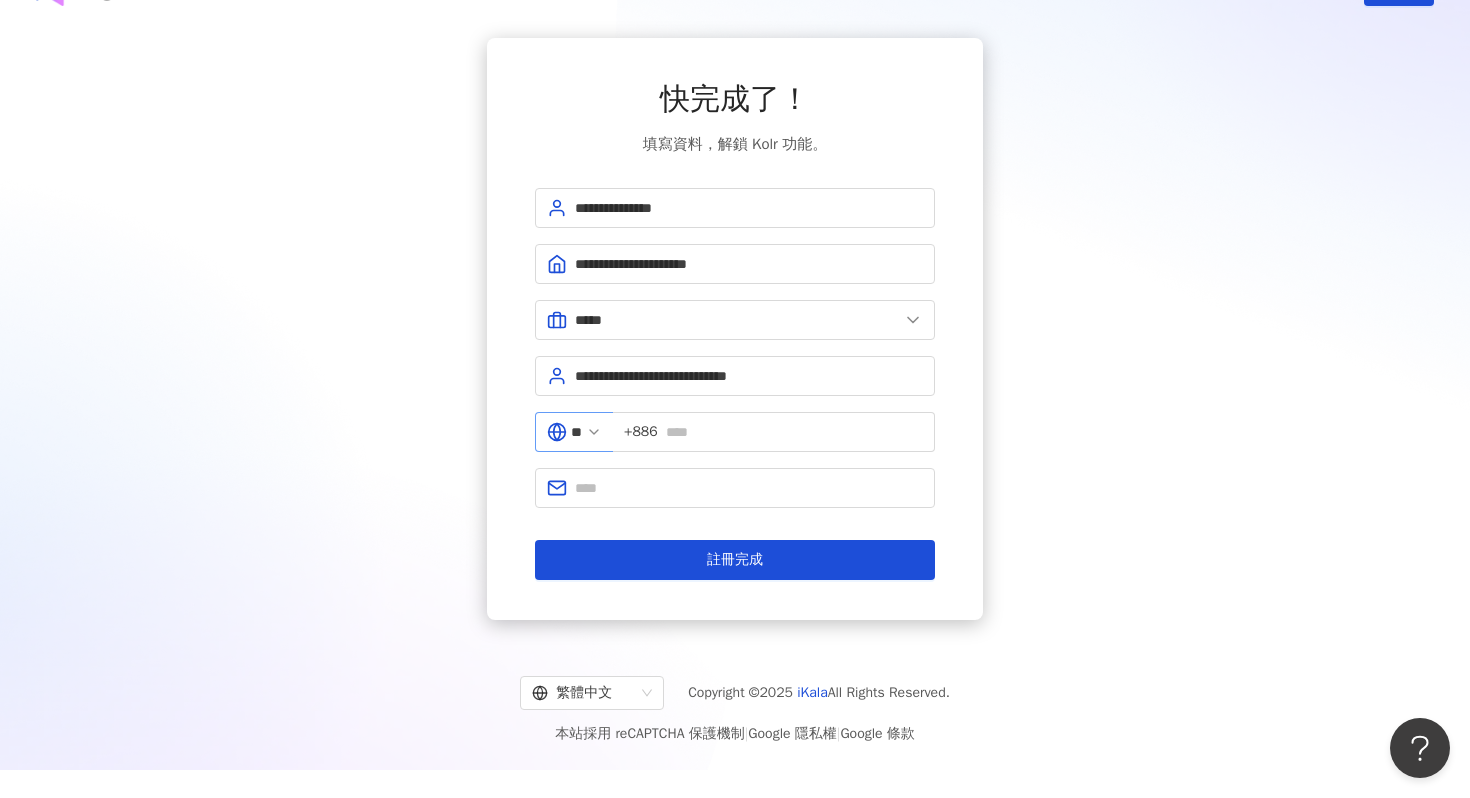 click 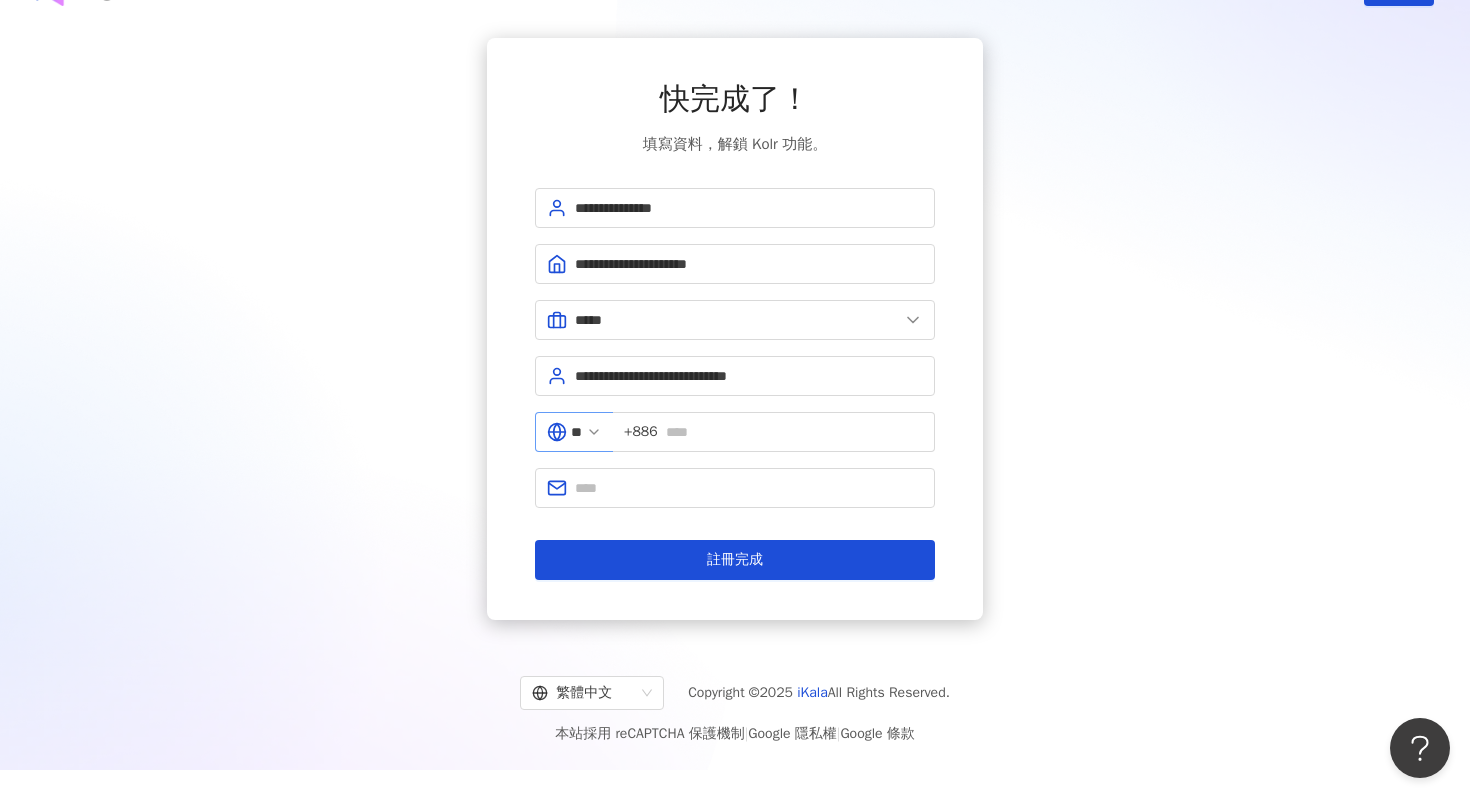 click 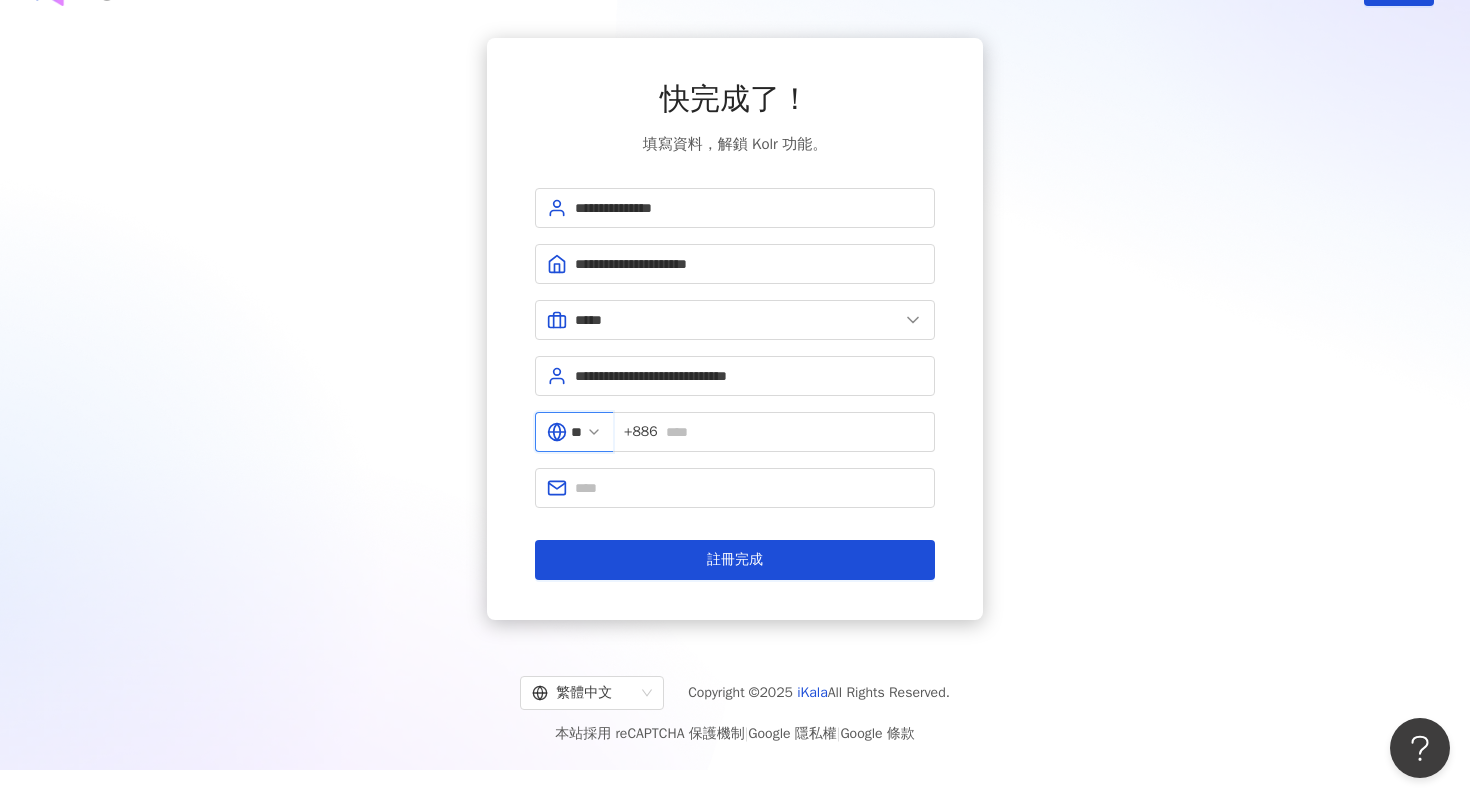 click on "**" at bounding box center [576, 432] 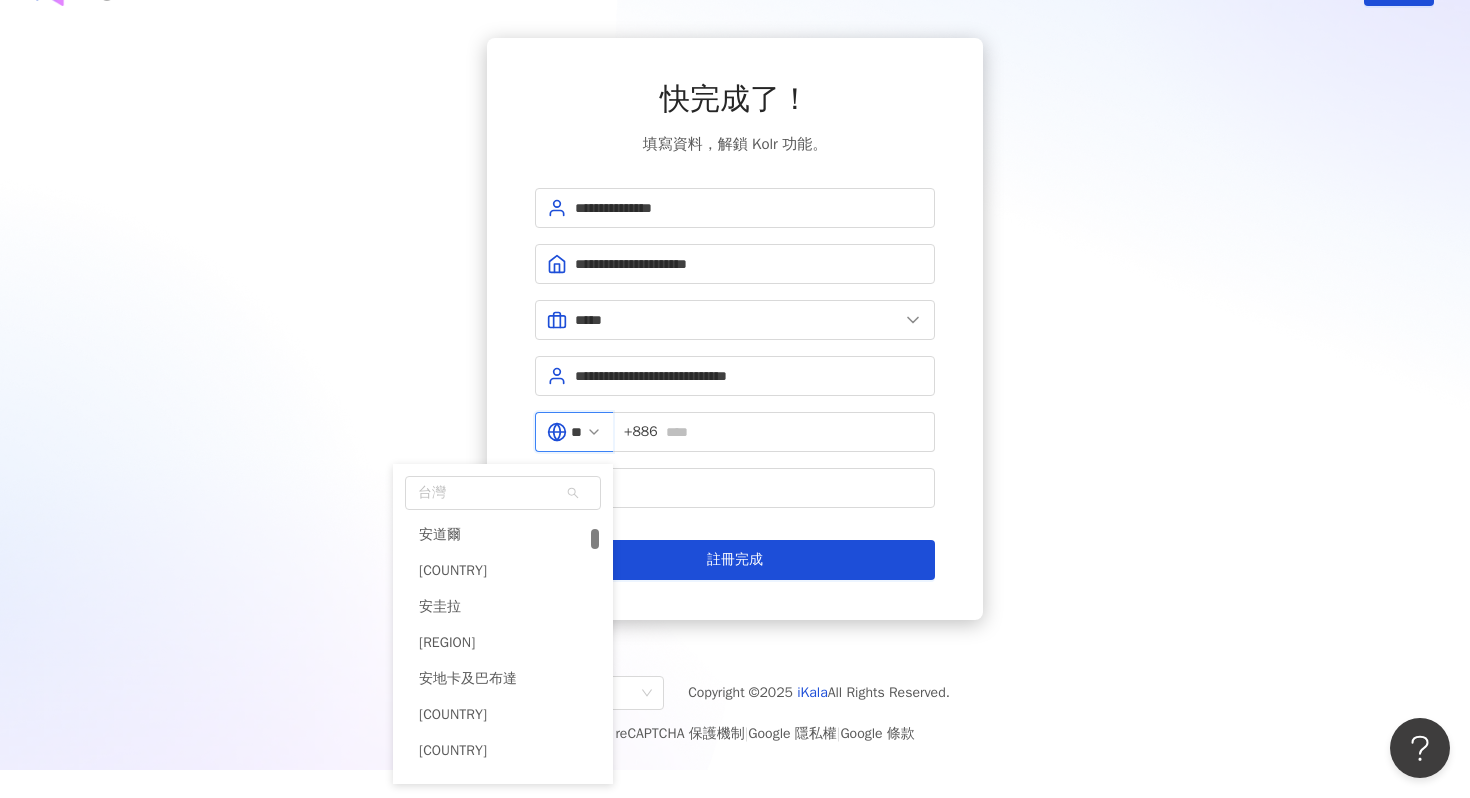 scroll, scrollTop: 568, scrollLeft: 0, axis: vertical 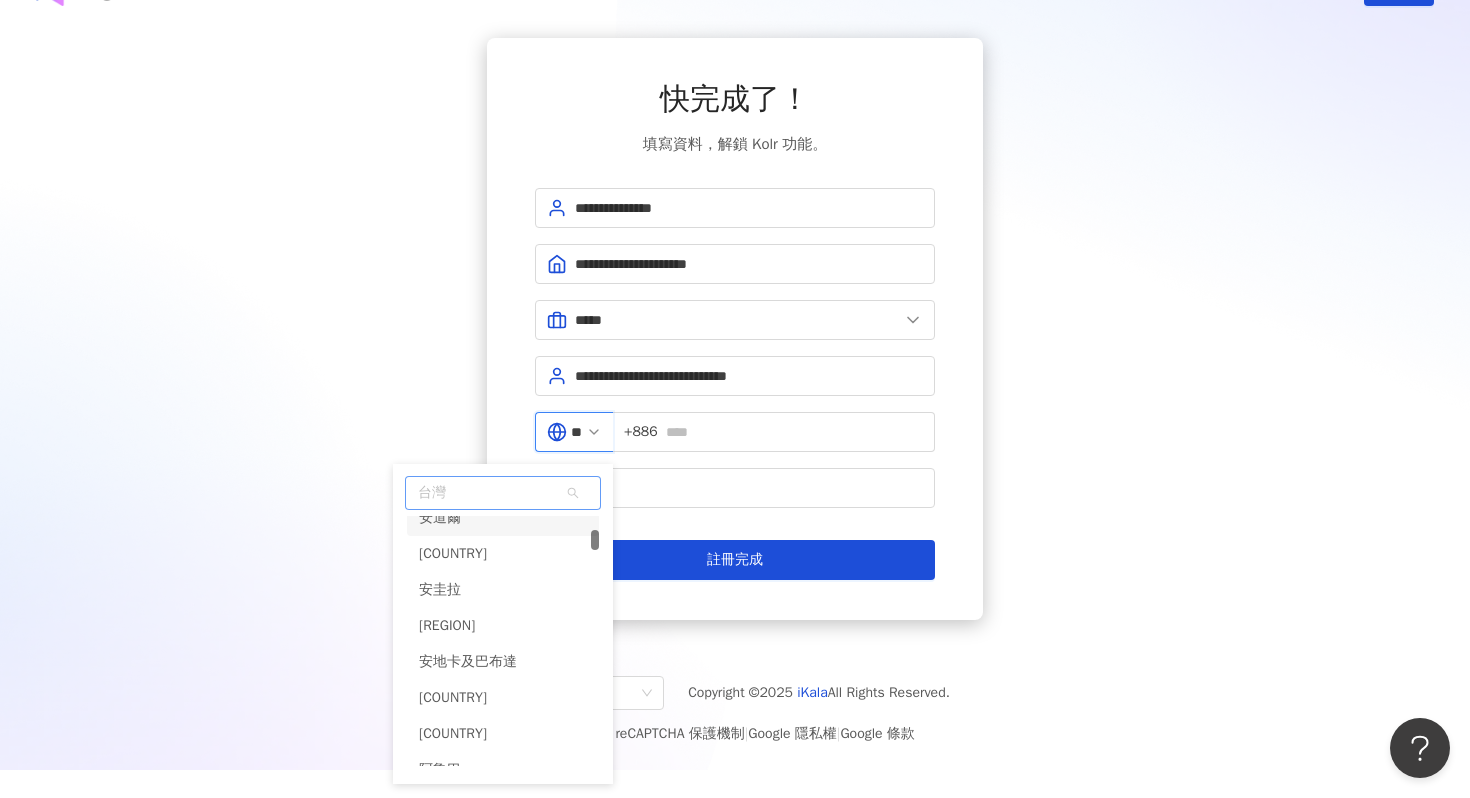 click on "台灣" at bounding box center (503, 493) 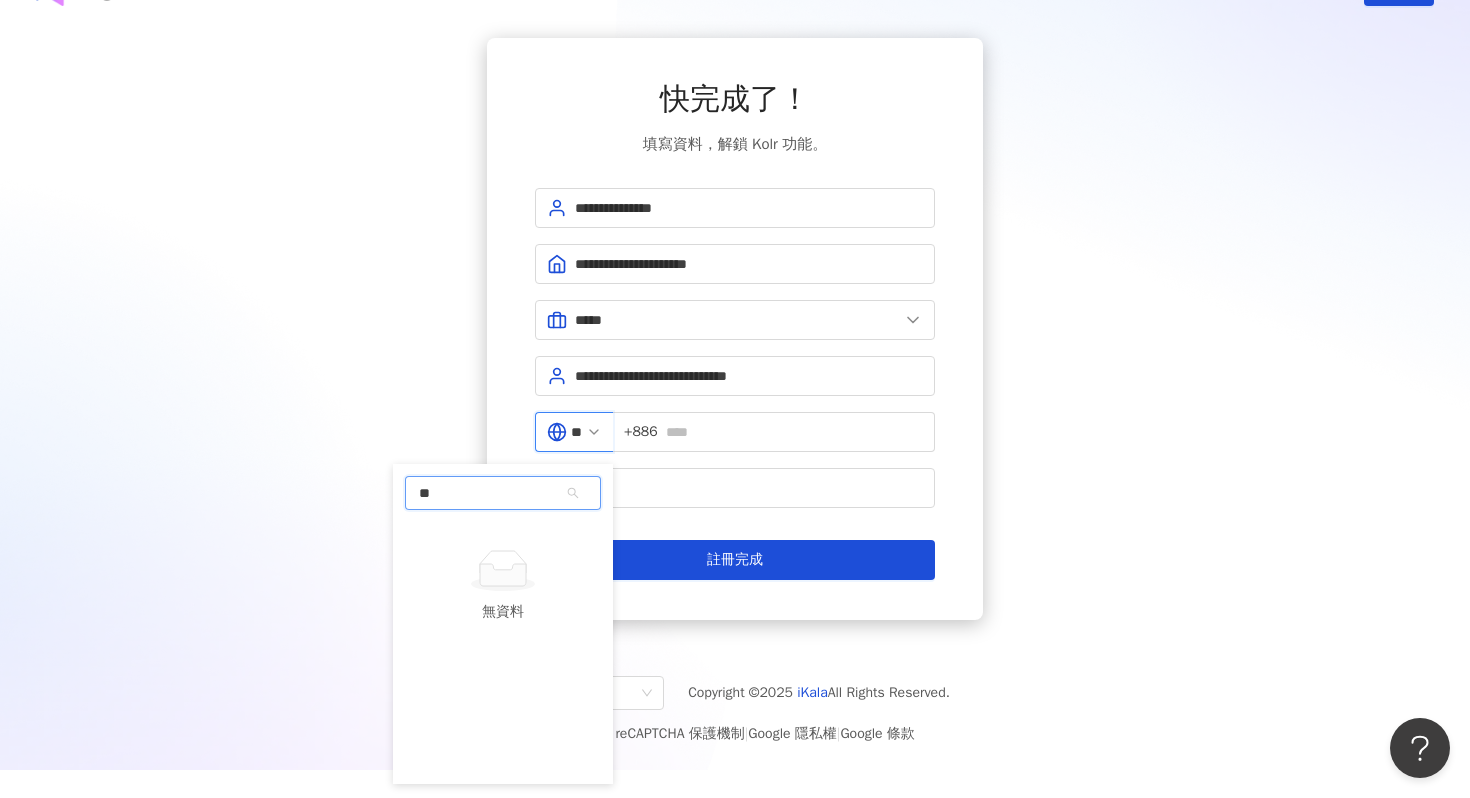 type on "*" 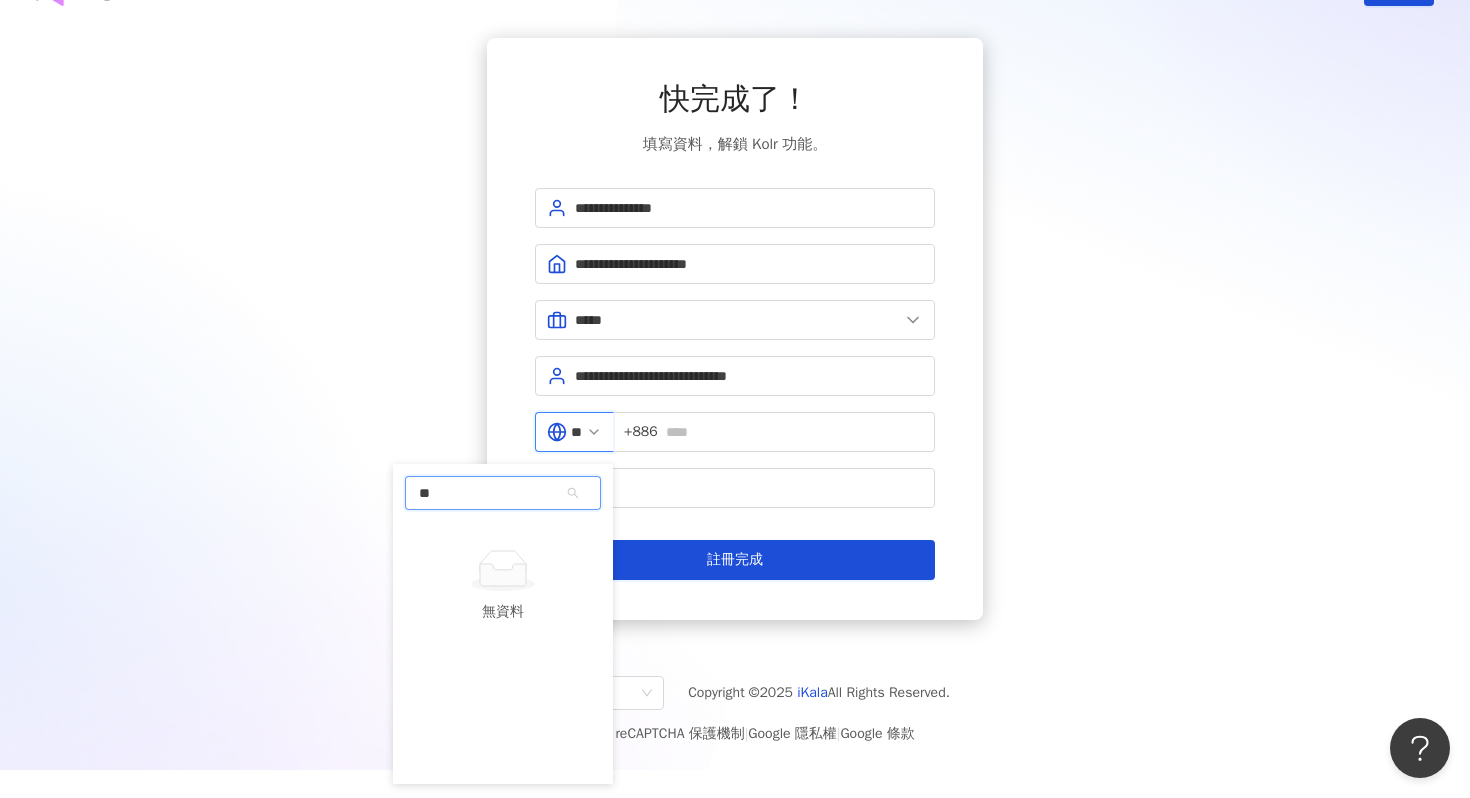 type on "*" 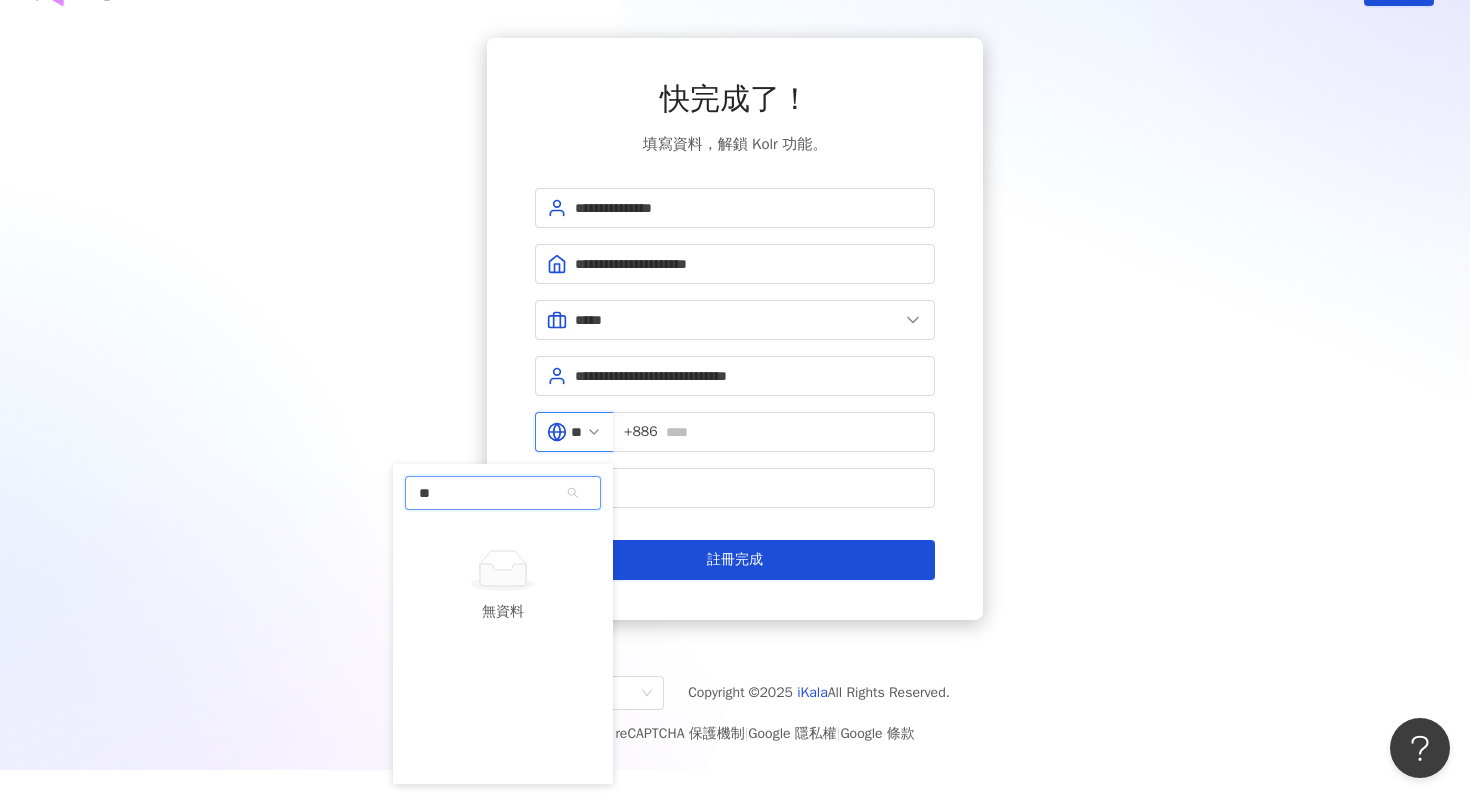 type on "*" 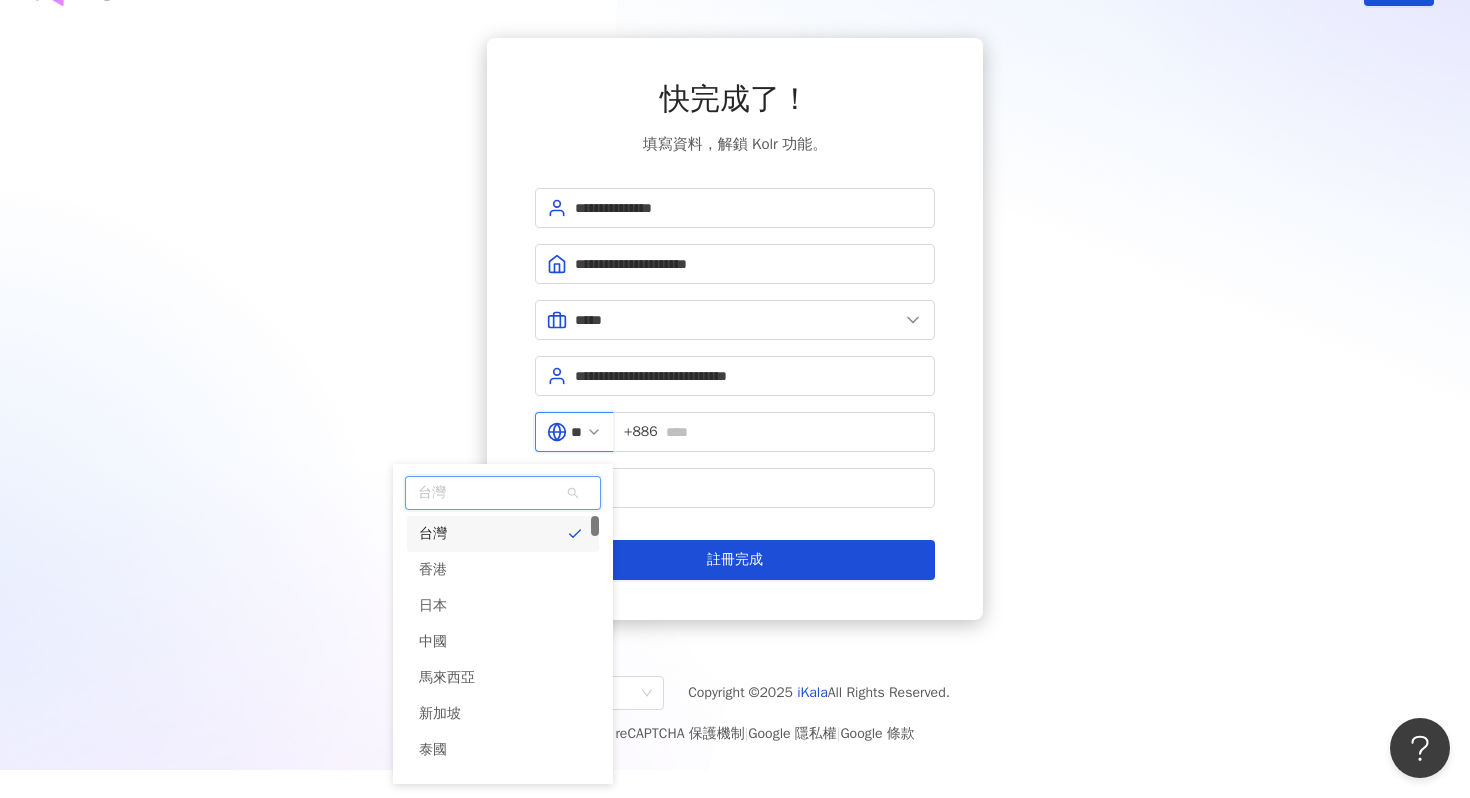 click on "台灣" at bounding box center (503, 493) 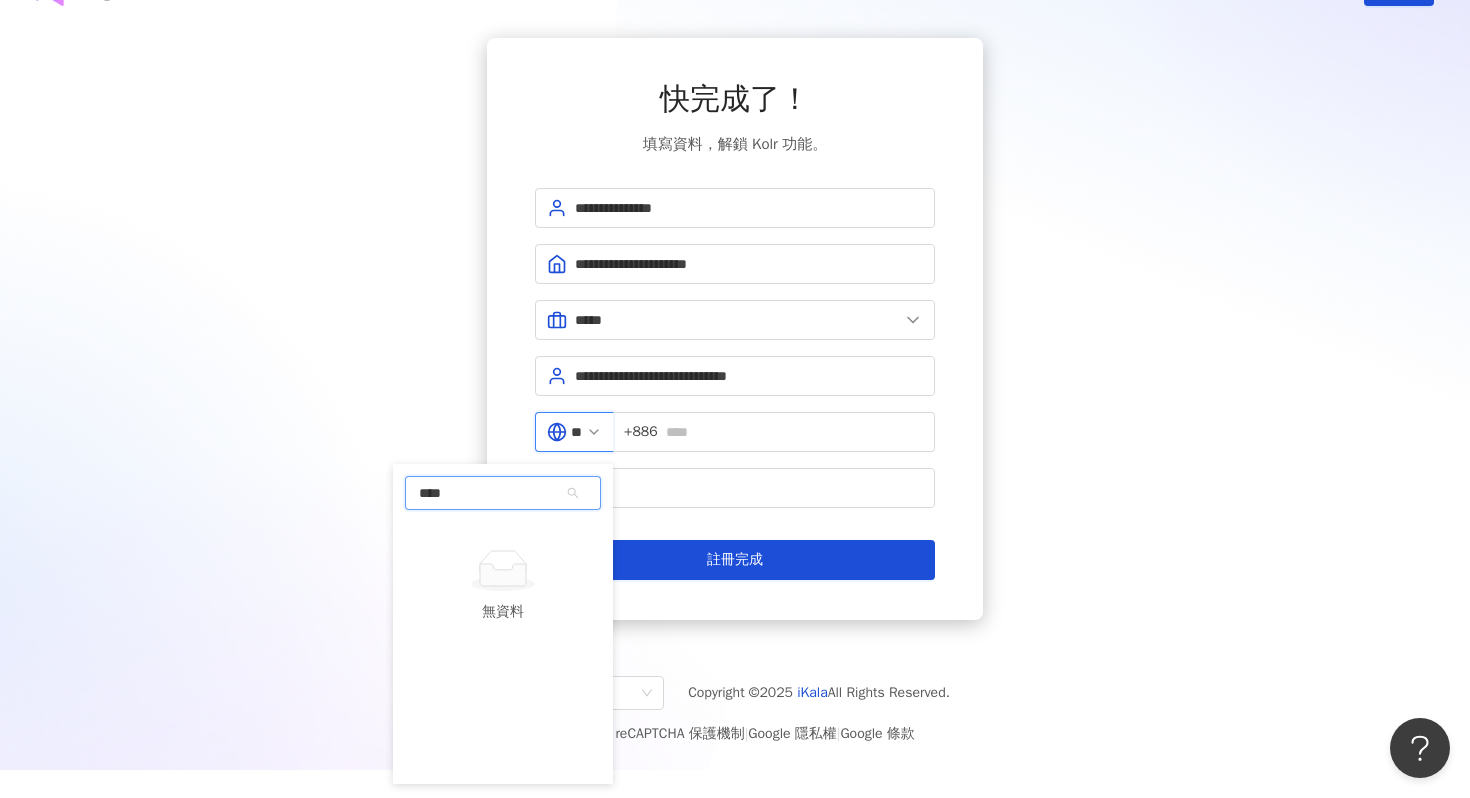 type on "*" 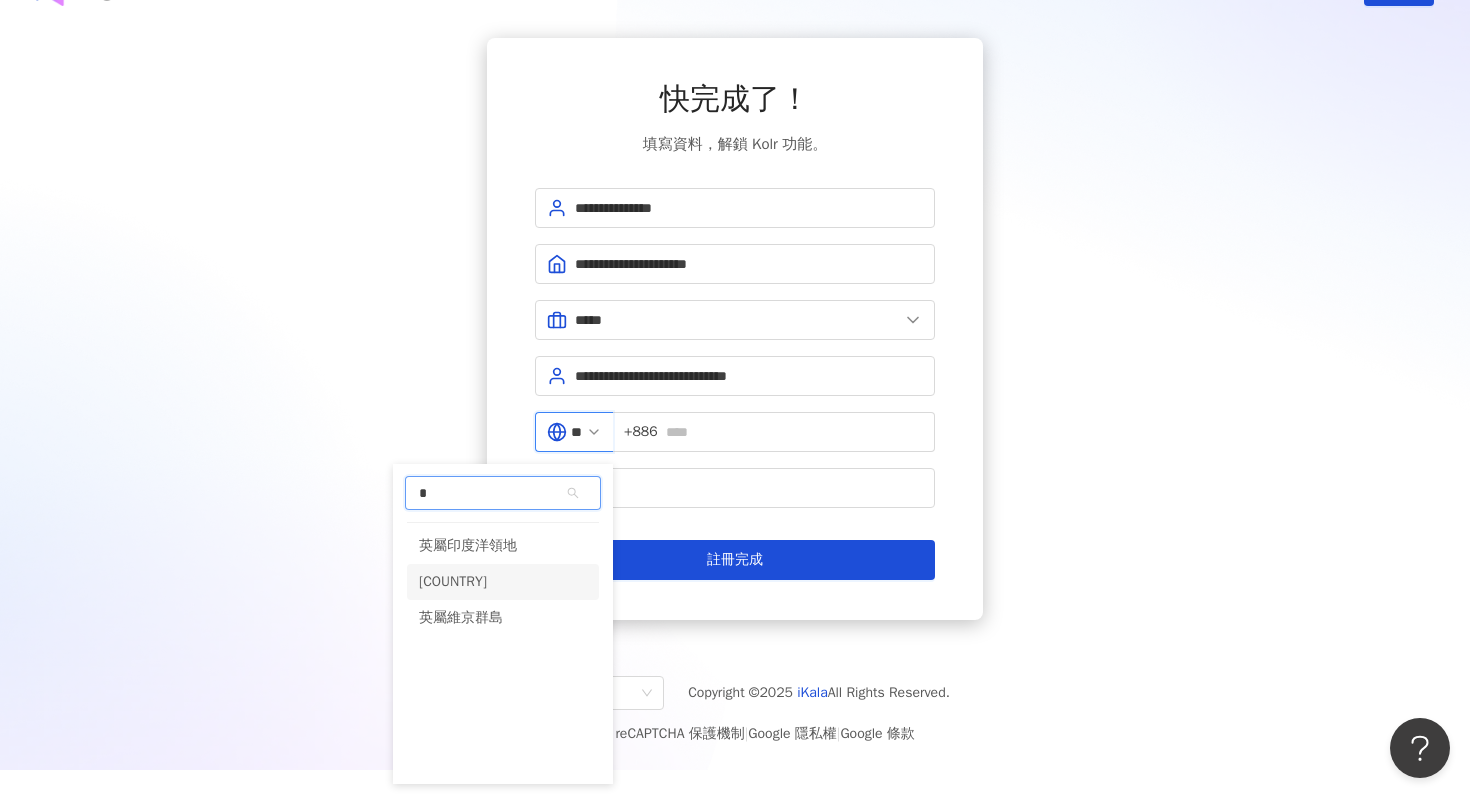 click on "英國" at bounding box center [503, 582] 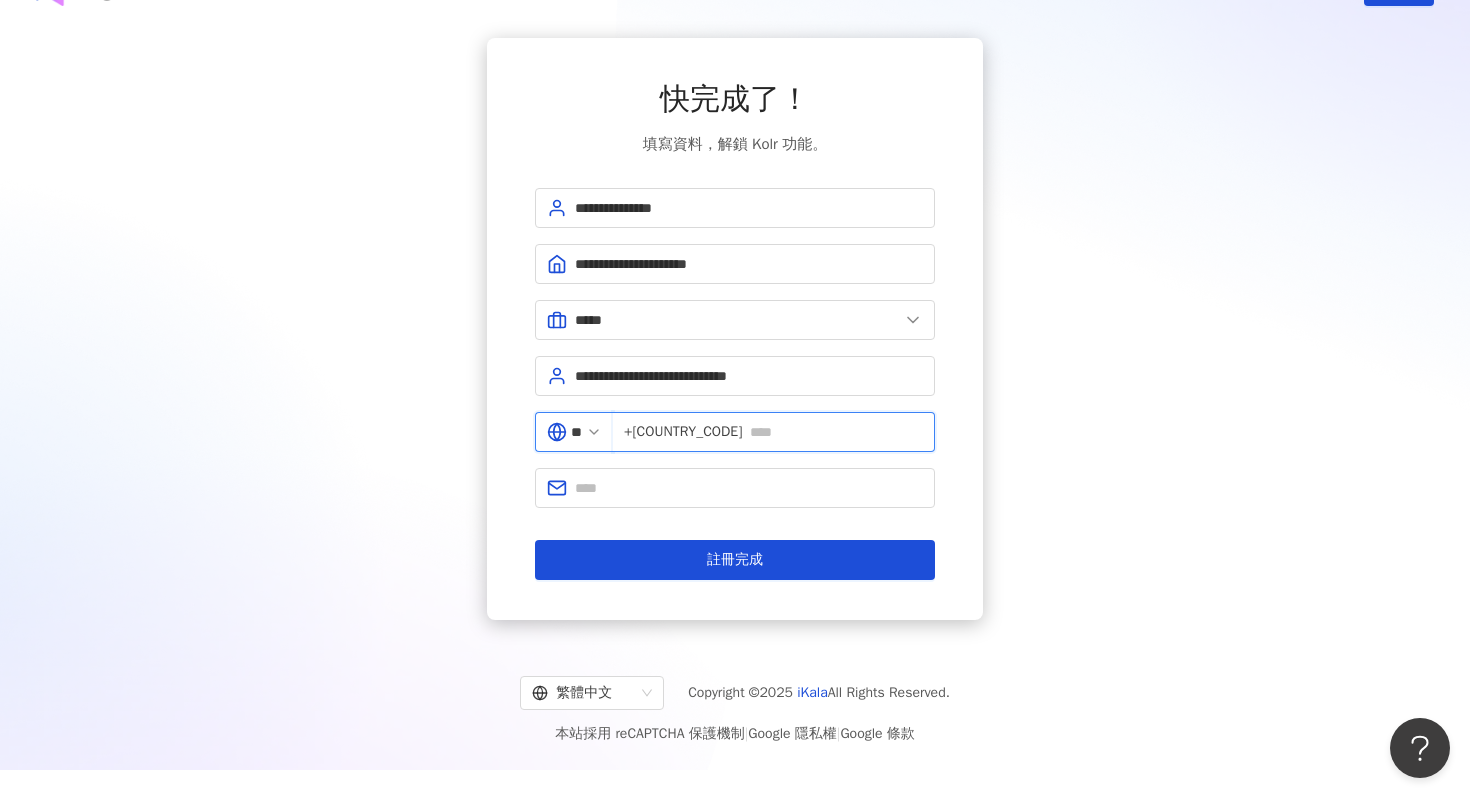 click at bounding box center (836, 432) 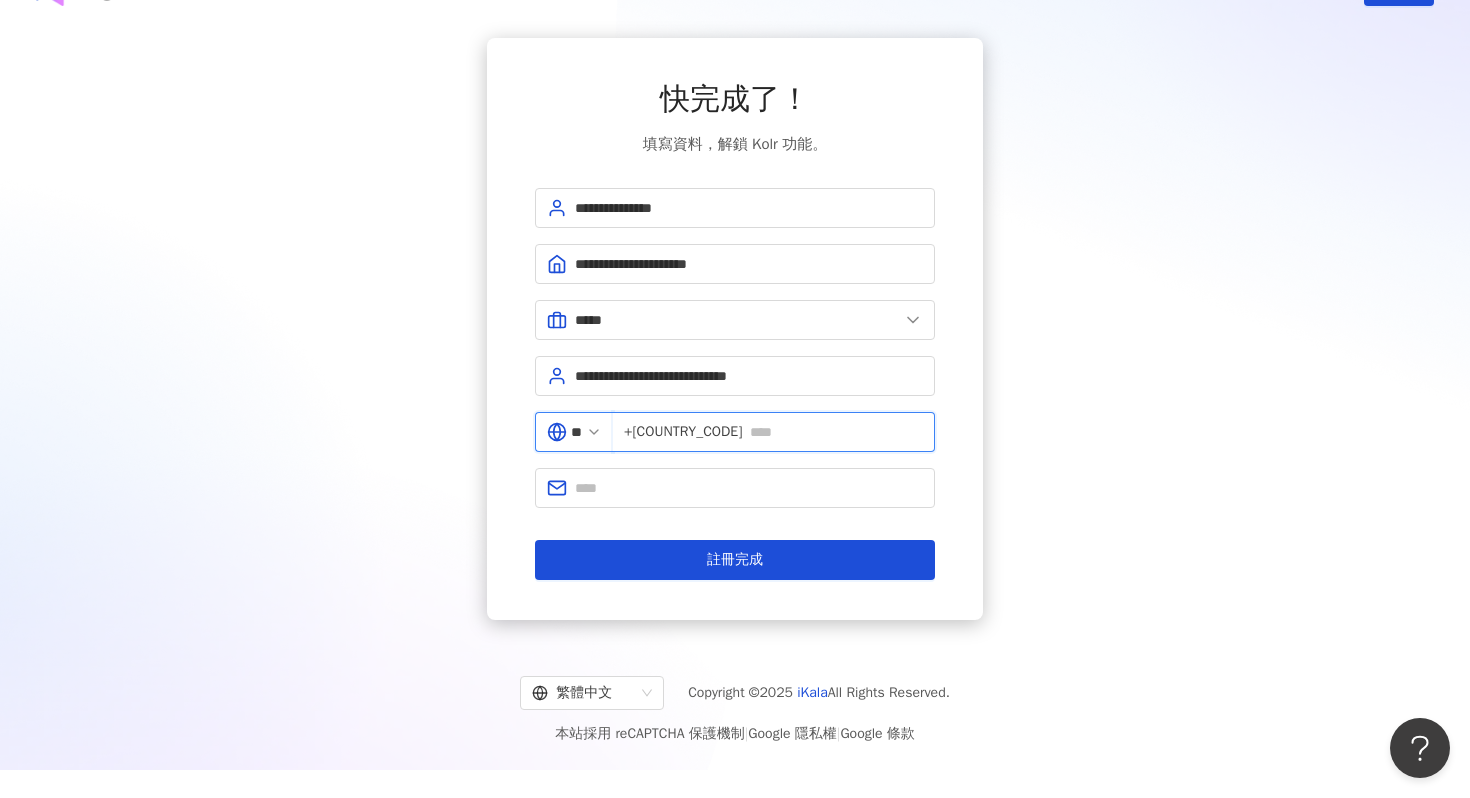 type on "**********" 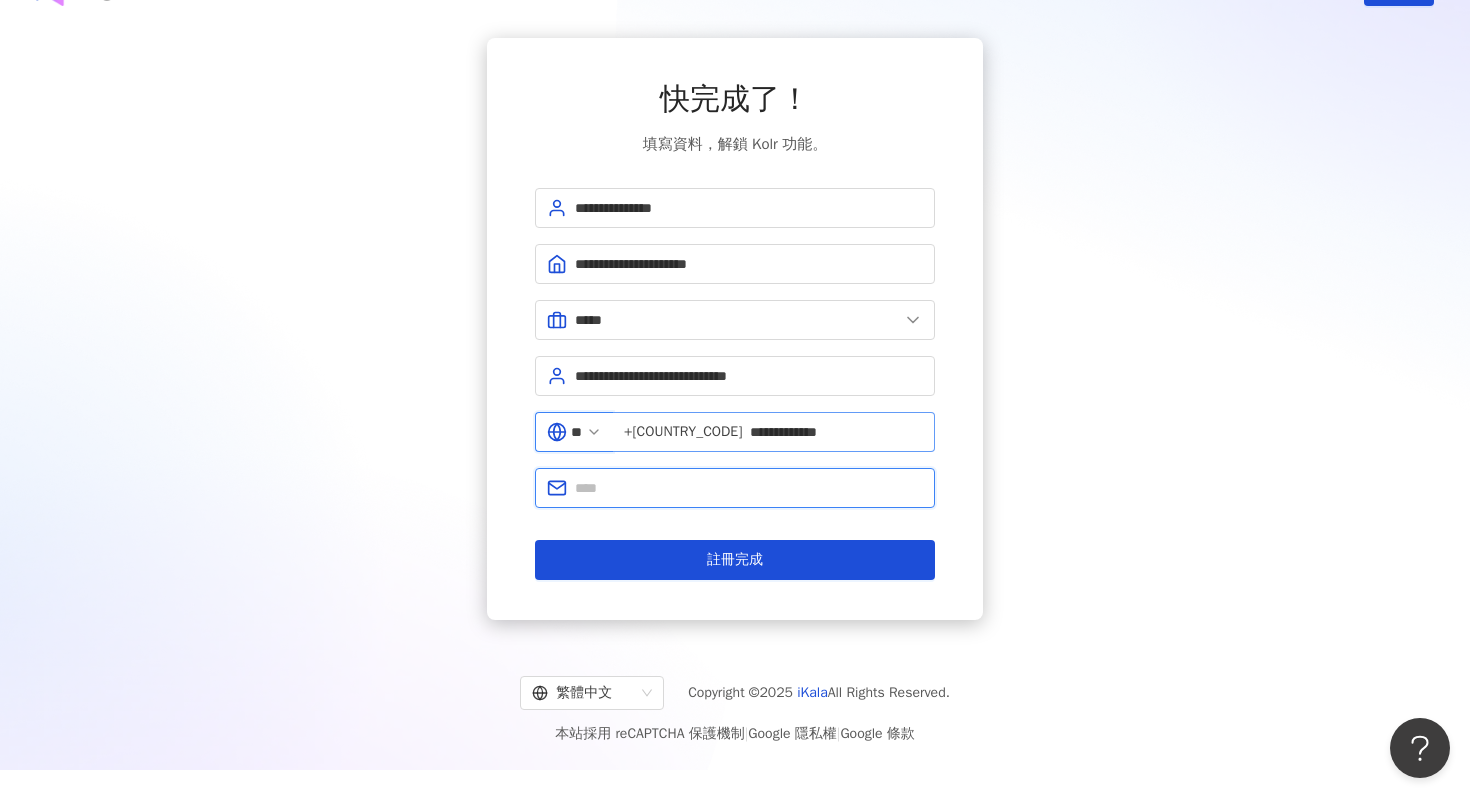 type on "**********" 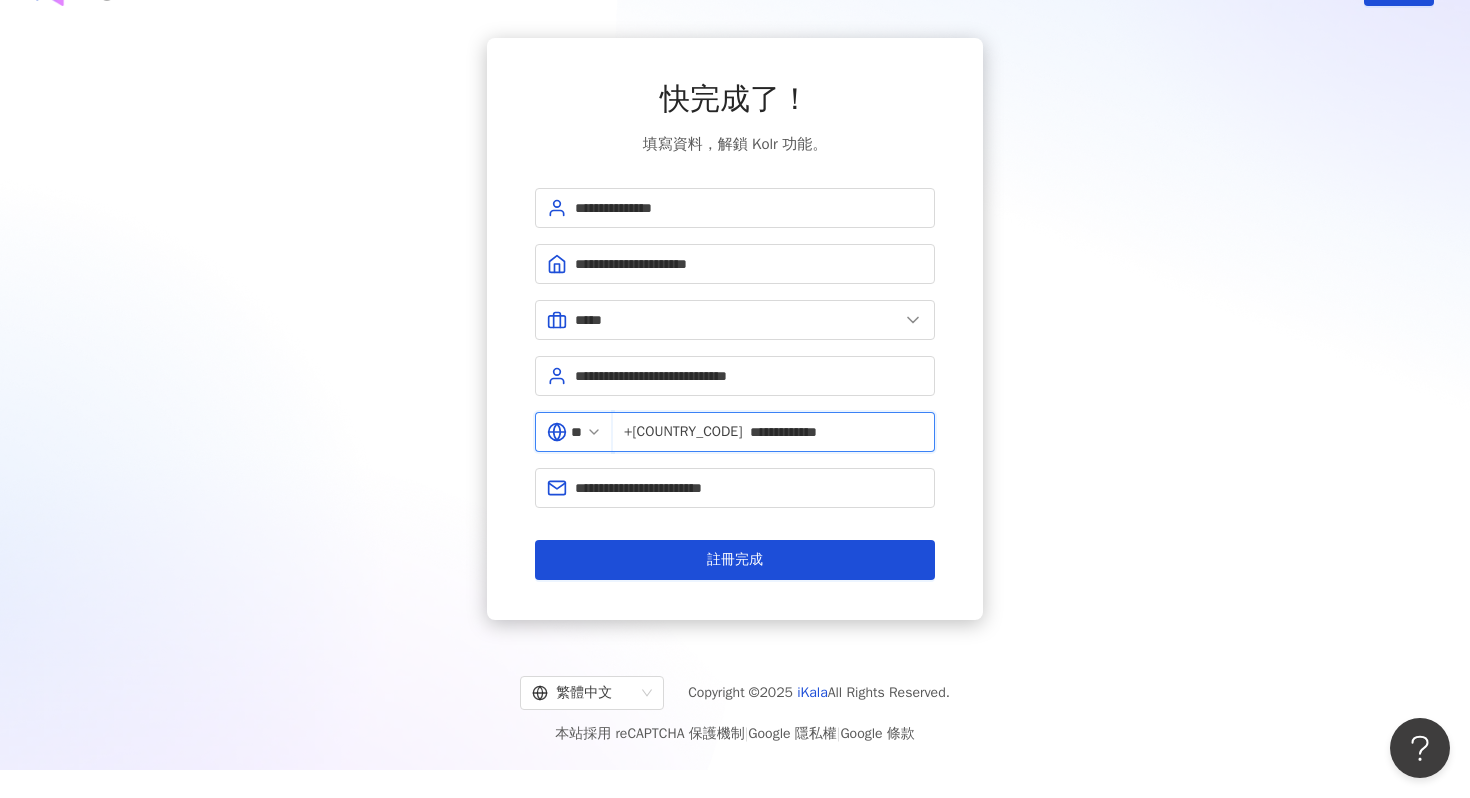 click on "**********" at bounding box center [836, 432] 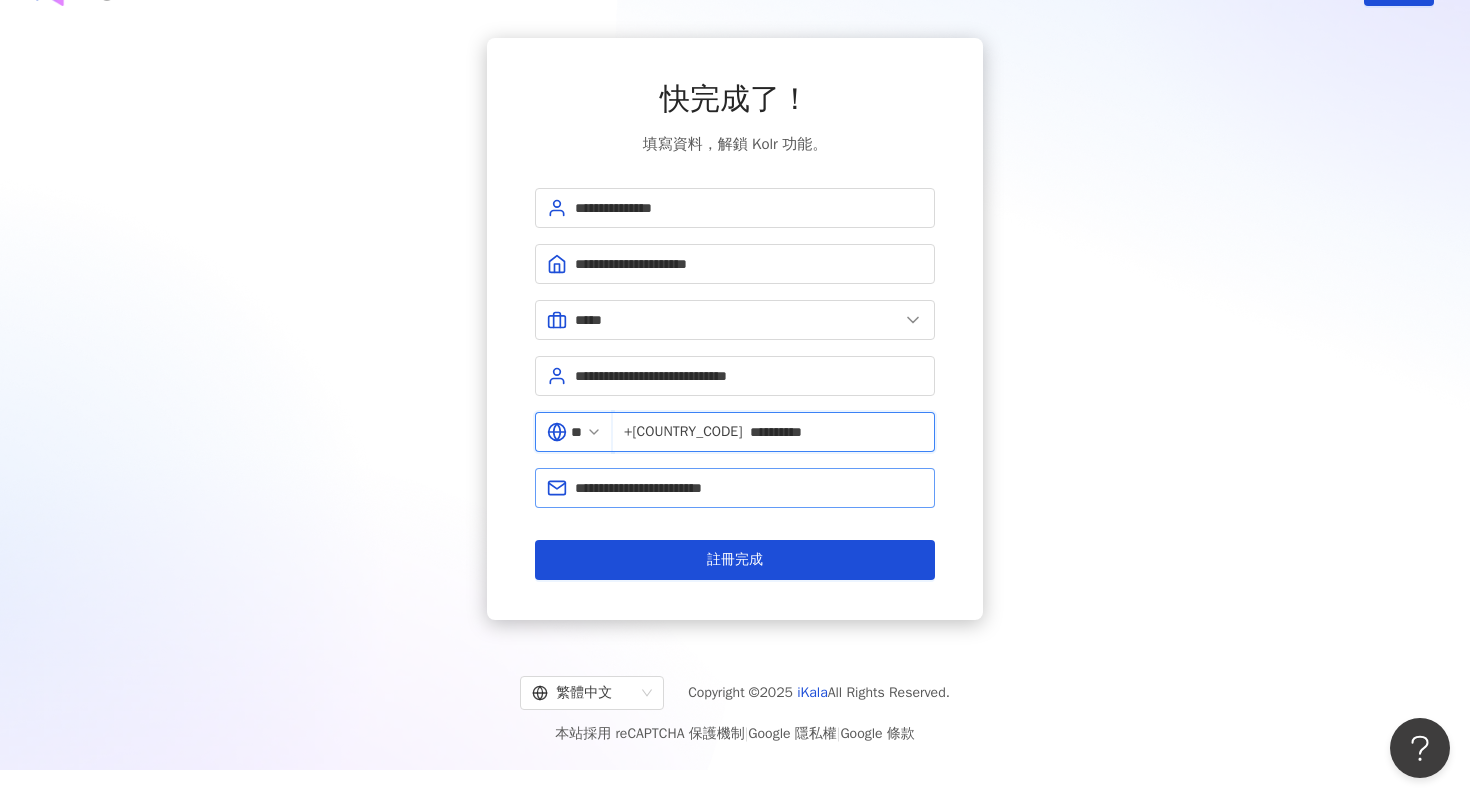 type on "**********" 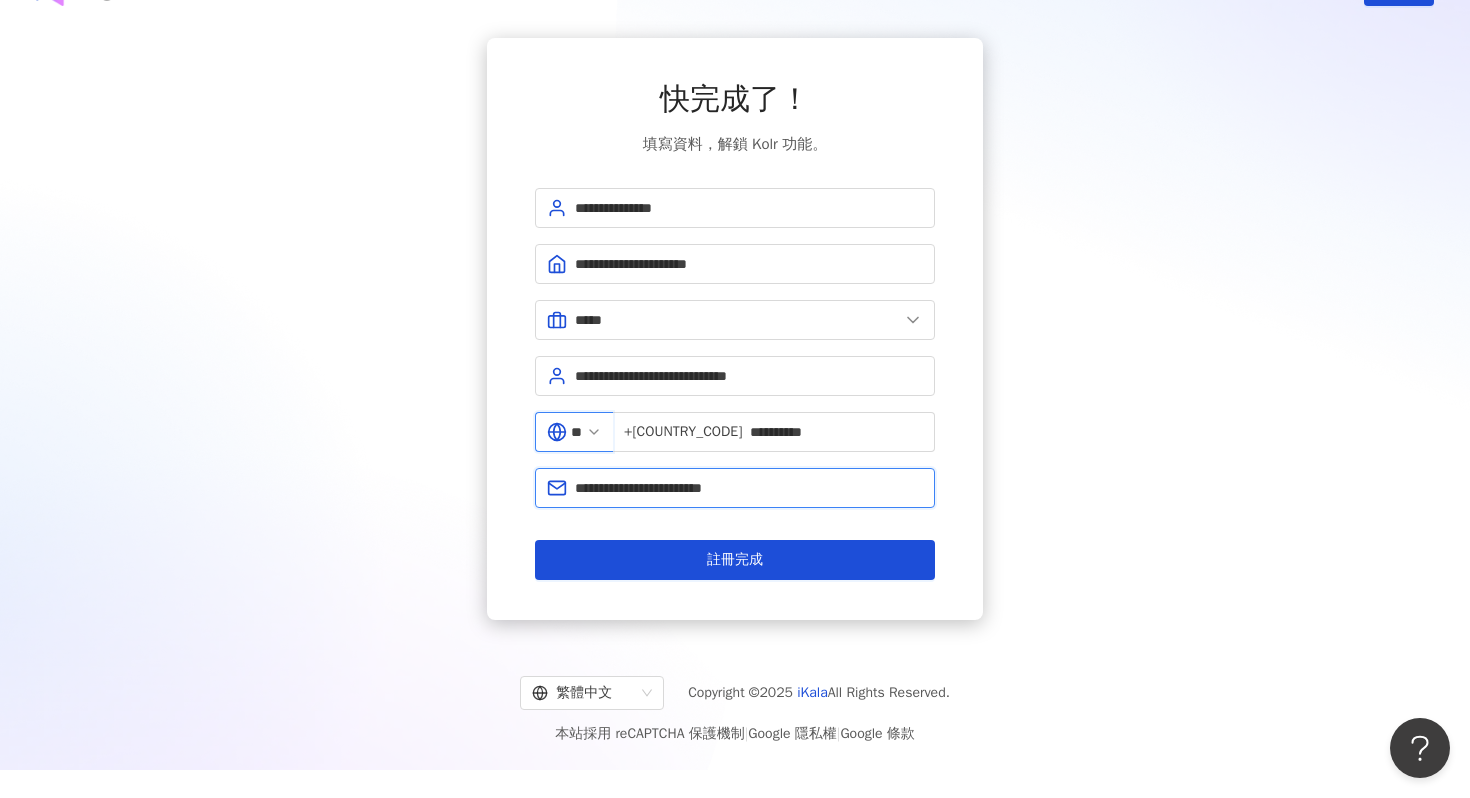drag, startPoint x: 766, startPoint y: 488, endPoint x: 624, endPoint y: 488, distance: 142 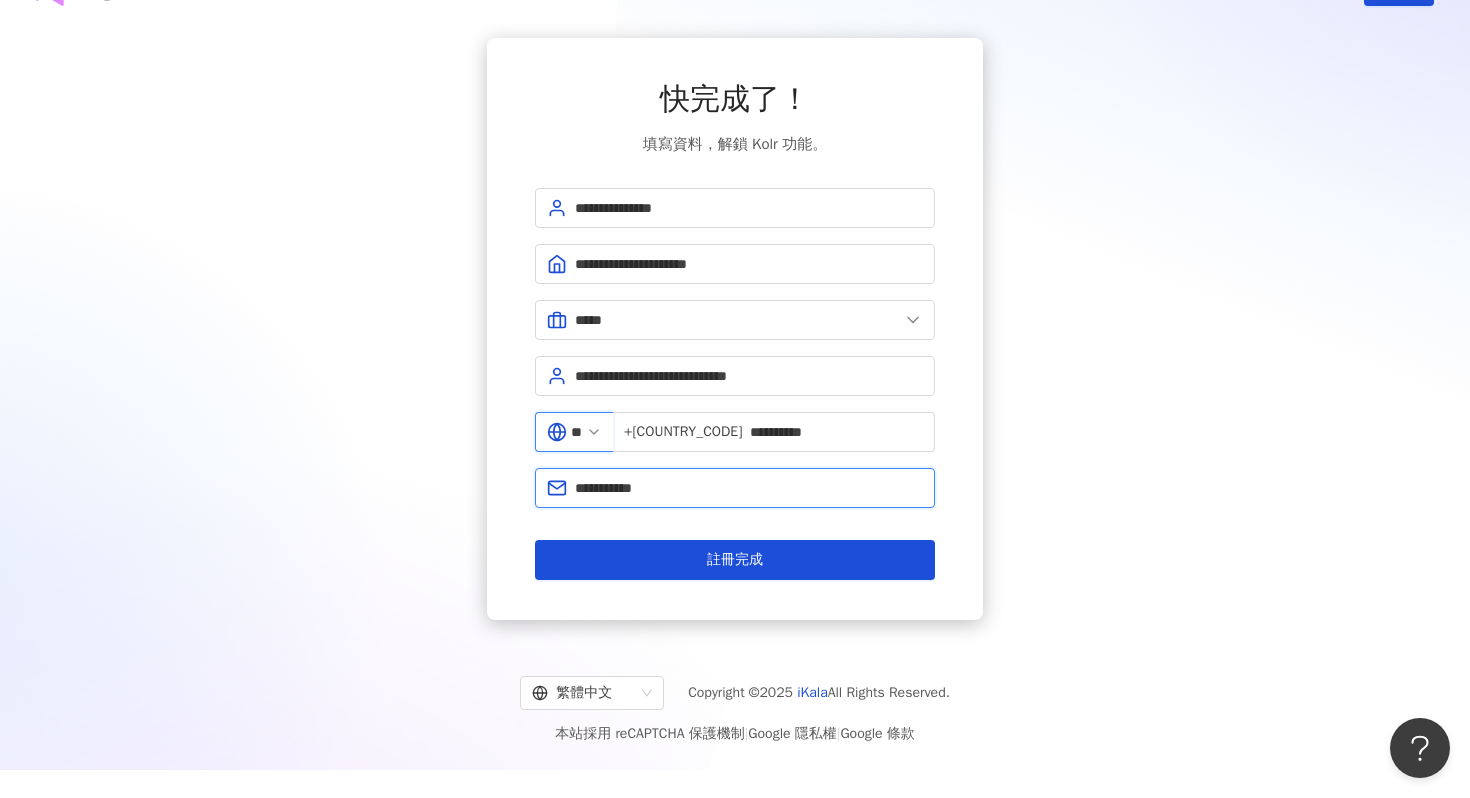 type on "**********" 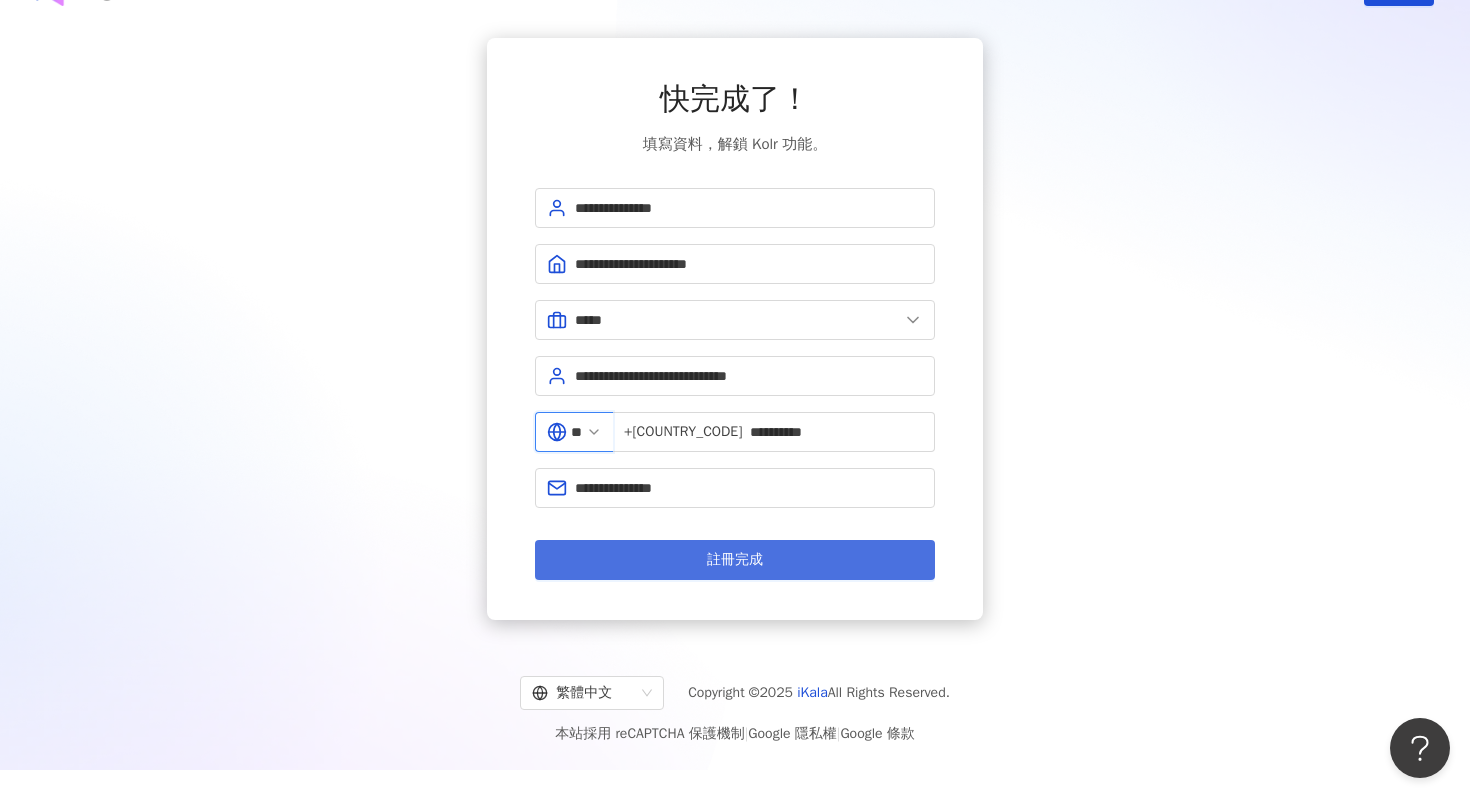 click on "註冊完成" at bounding box center [735, 560] 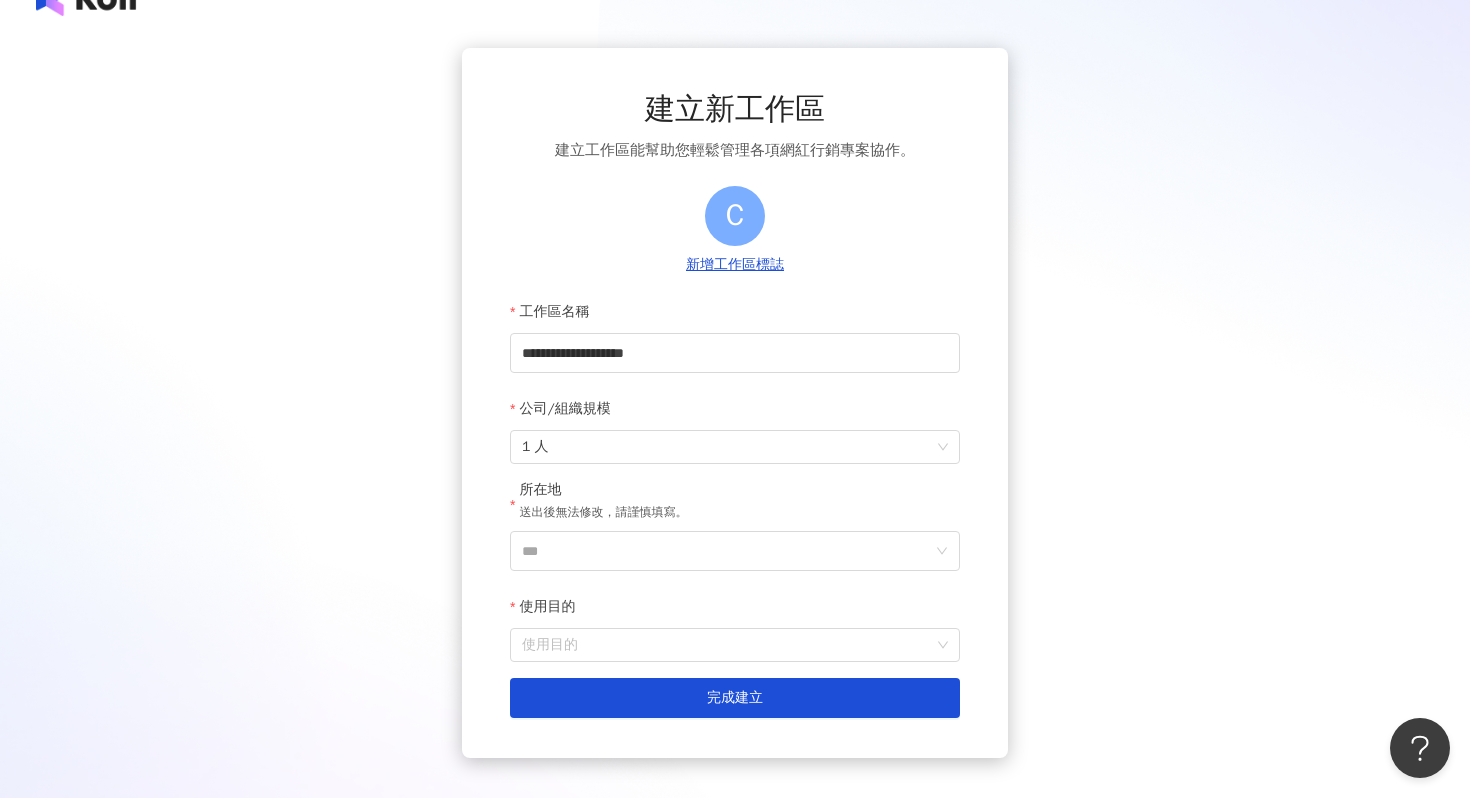 scroll, scrollTop: 41, scrollLeft: 0, axis: vertical 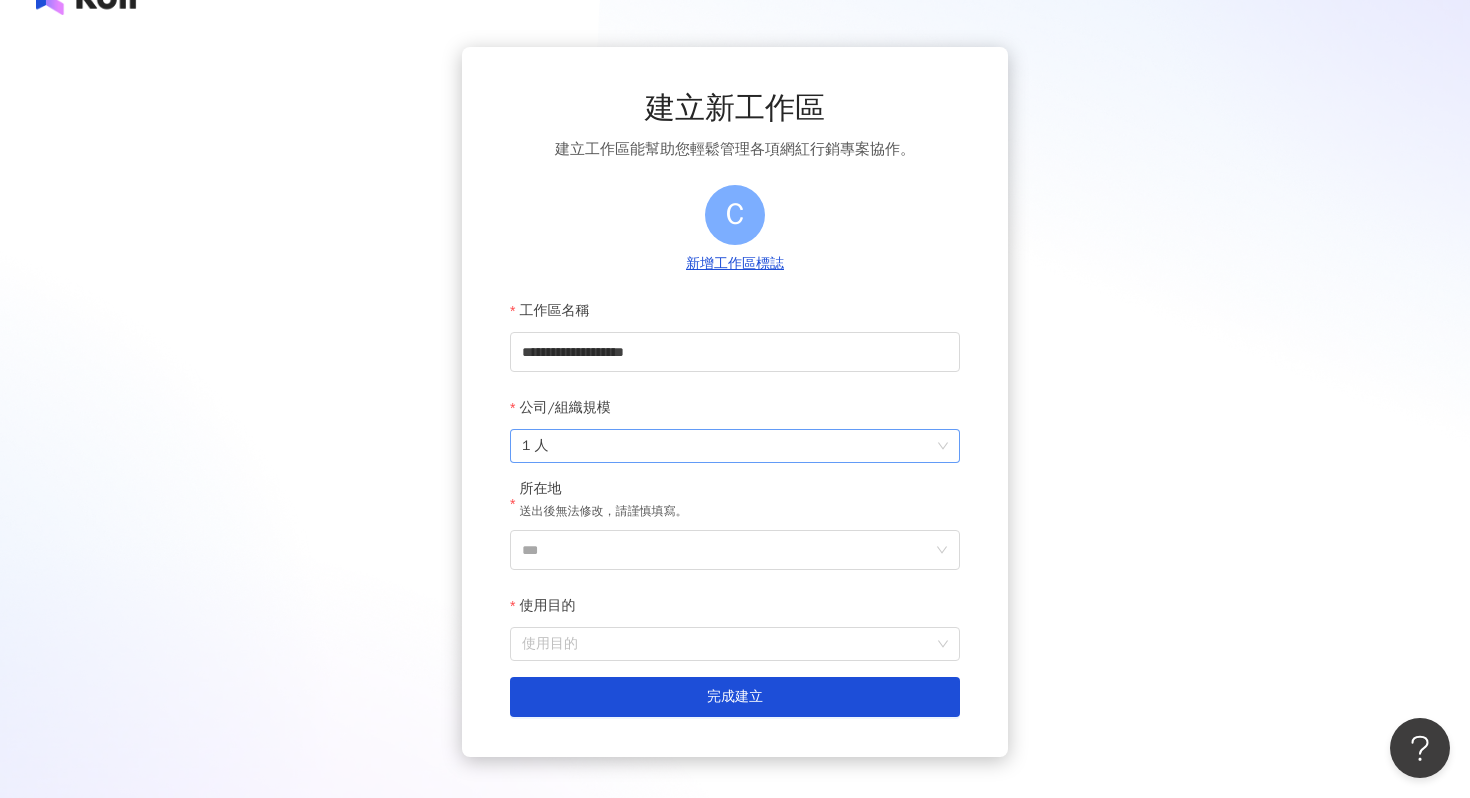 click on "1 人" at bounding box center (735, 446) 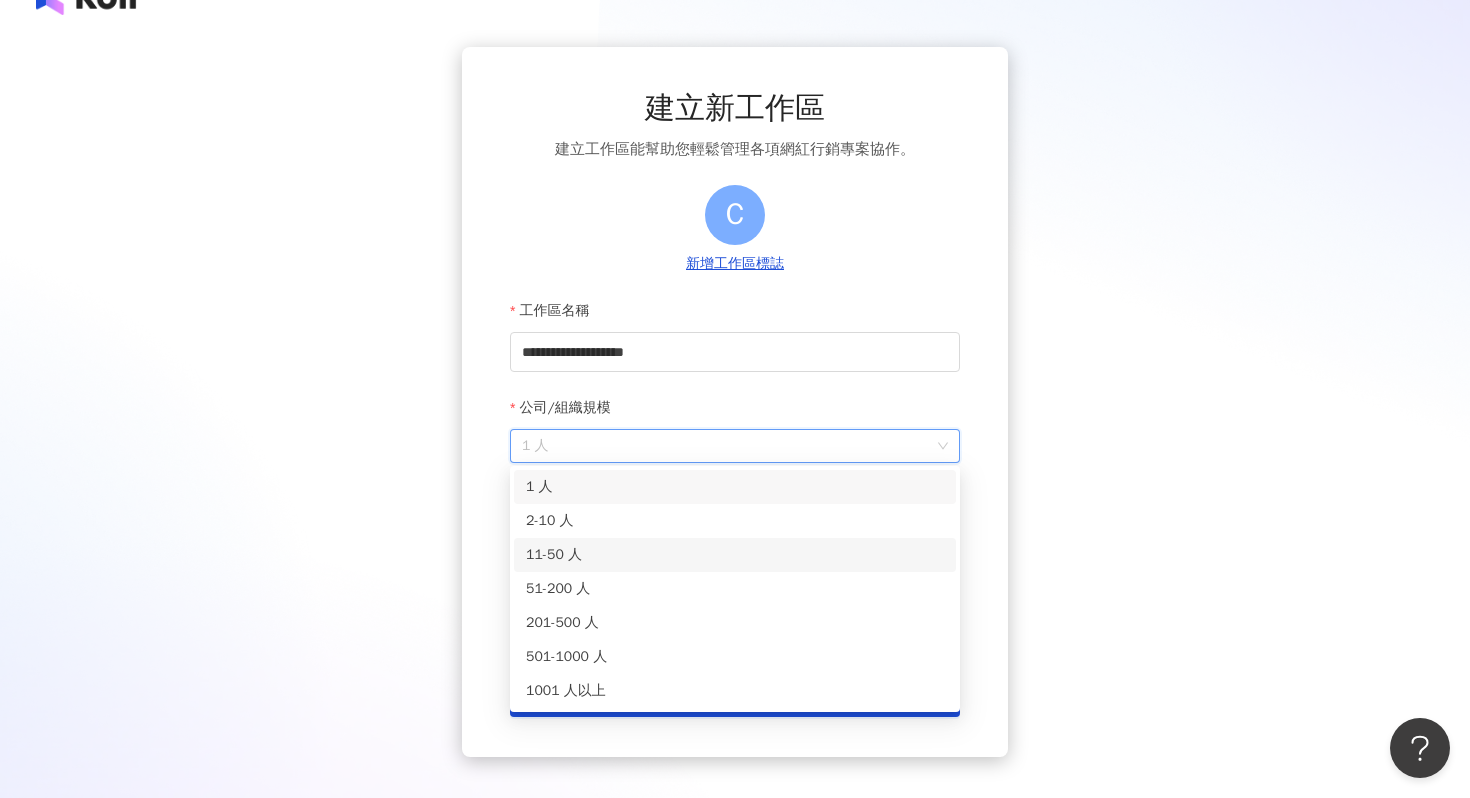 click on "11-50 人" at bounding box center (735, 555) 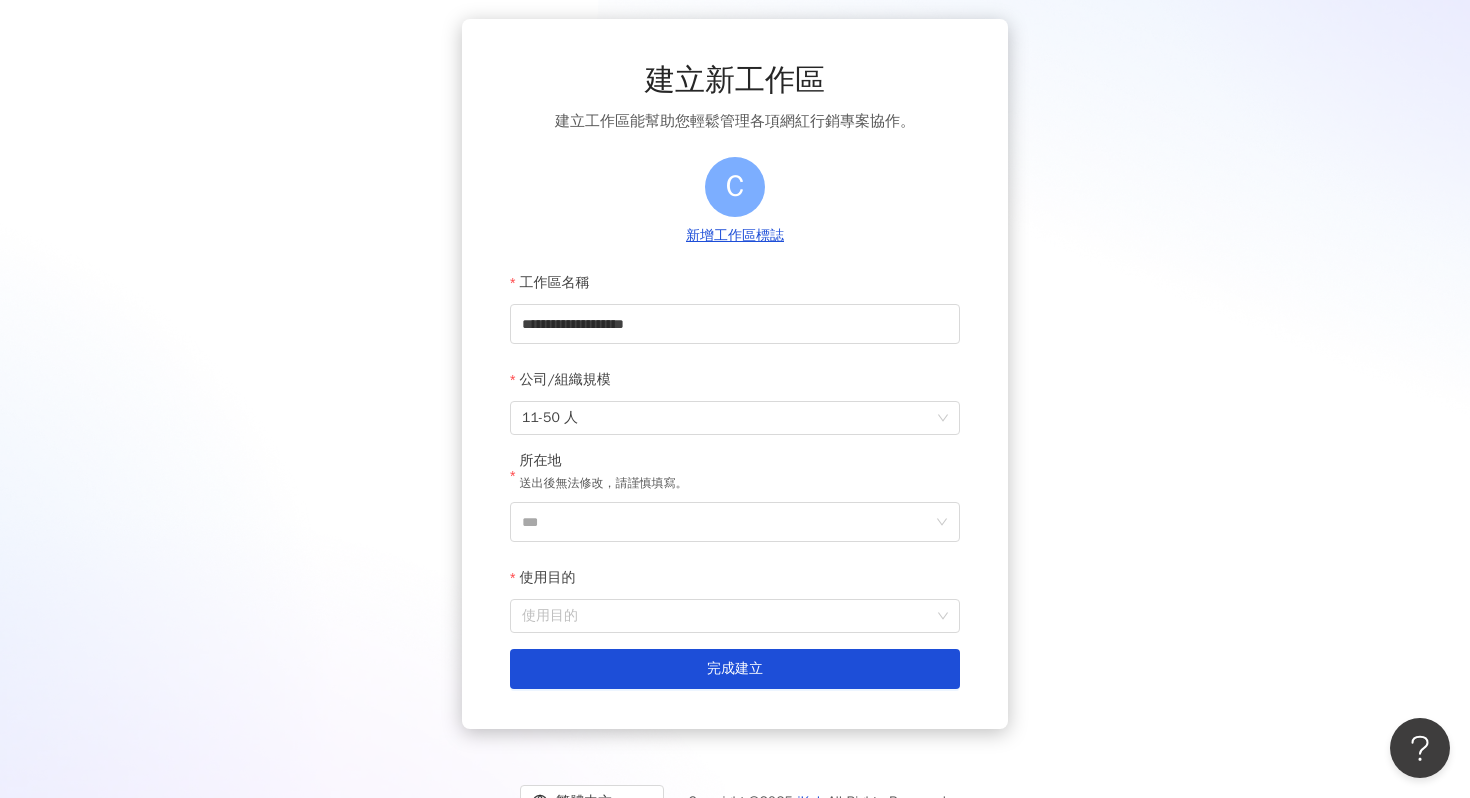 scroll, scrollTop: 73, scrollLeft: 0, axis: vertical 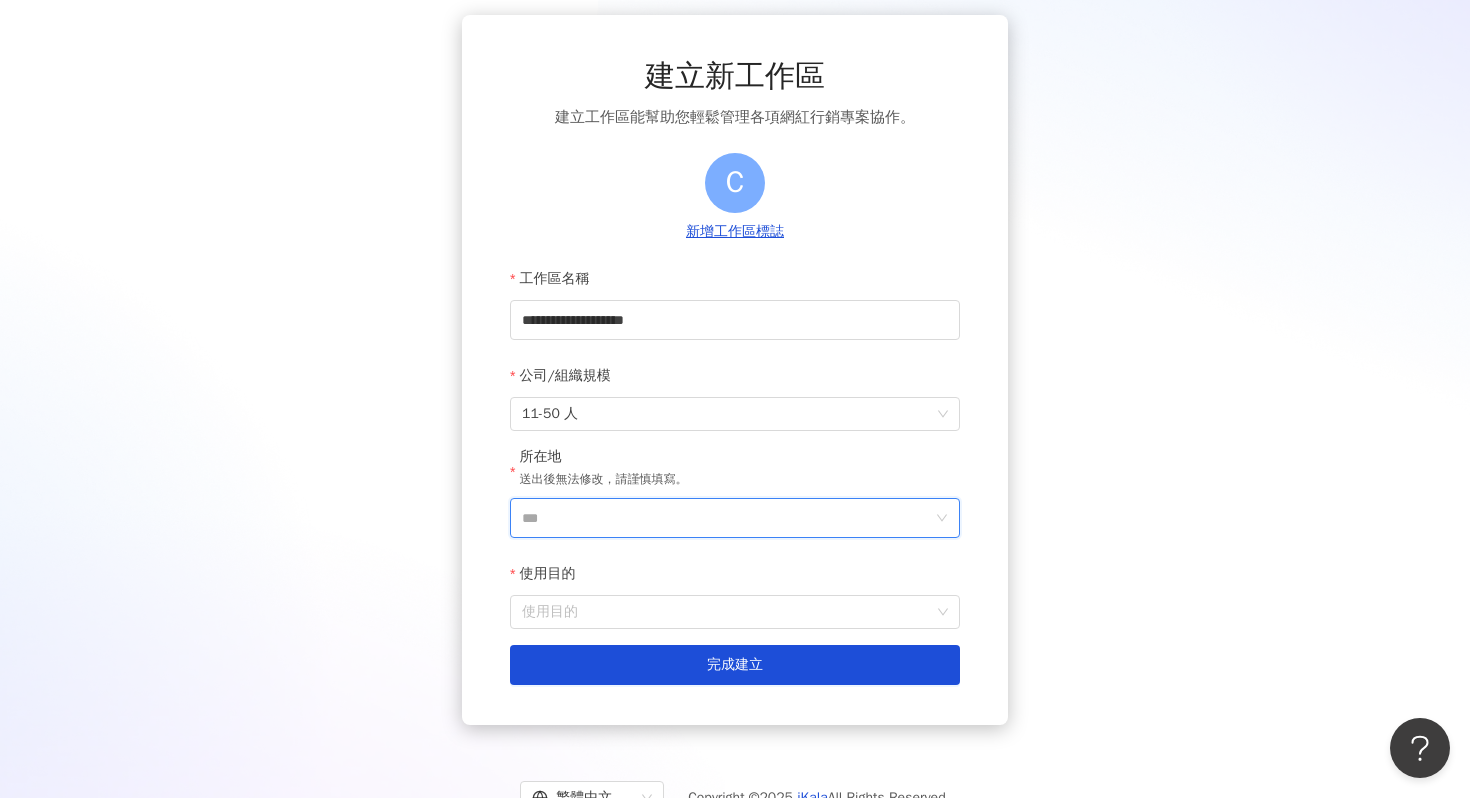 click on "***" at bounding box center (727, 518) 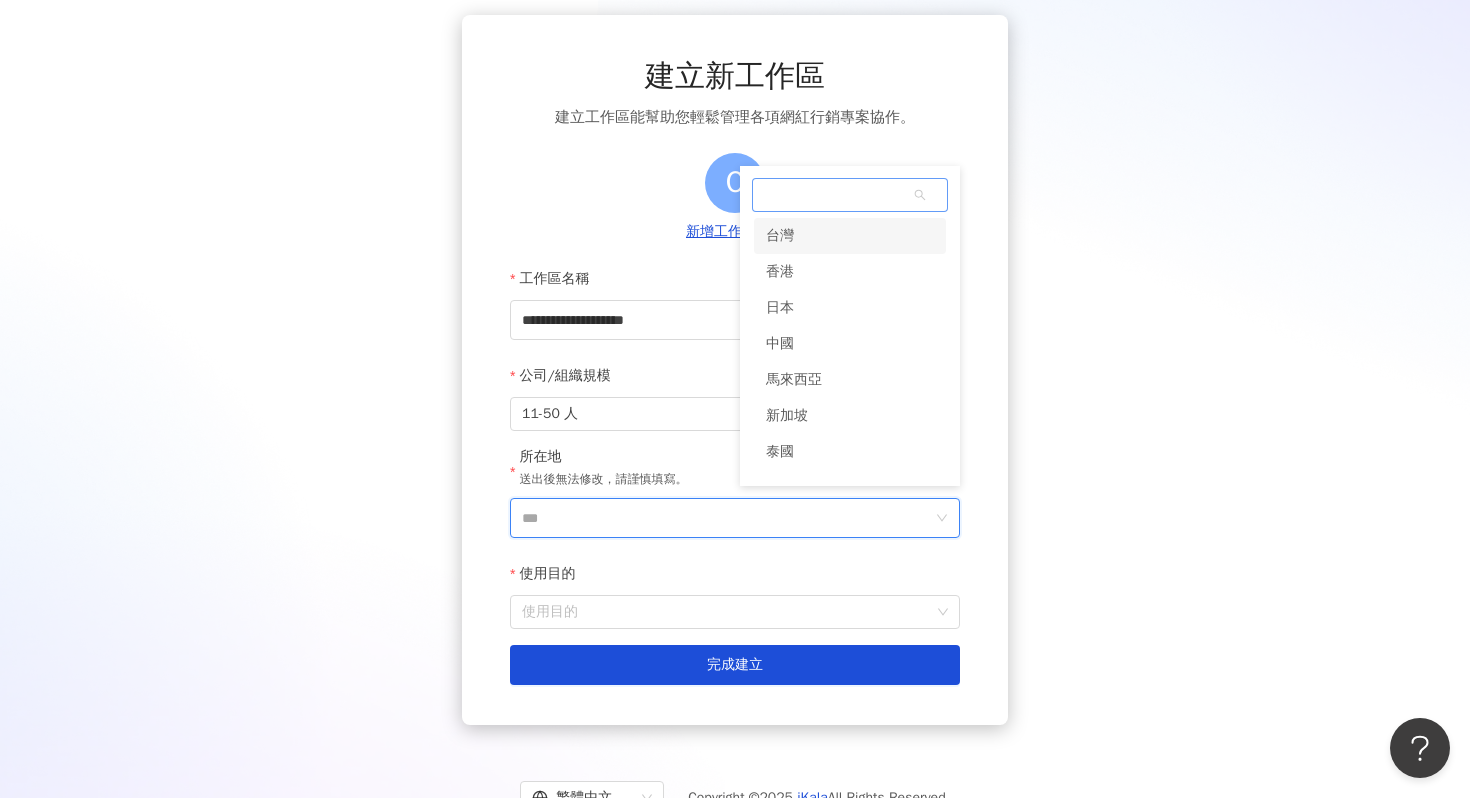 click at bounding box center (850, 195) 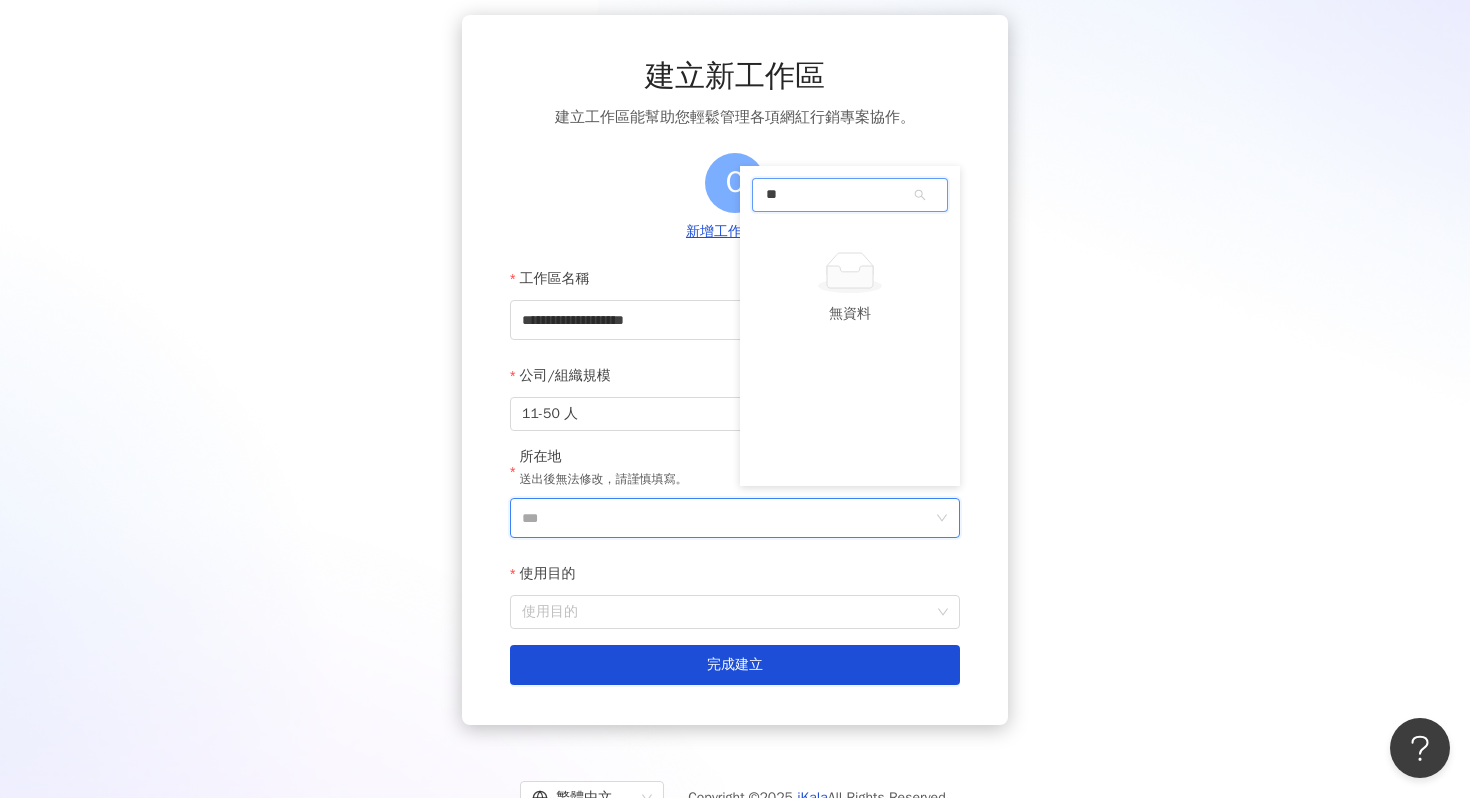 type on "*" 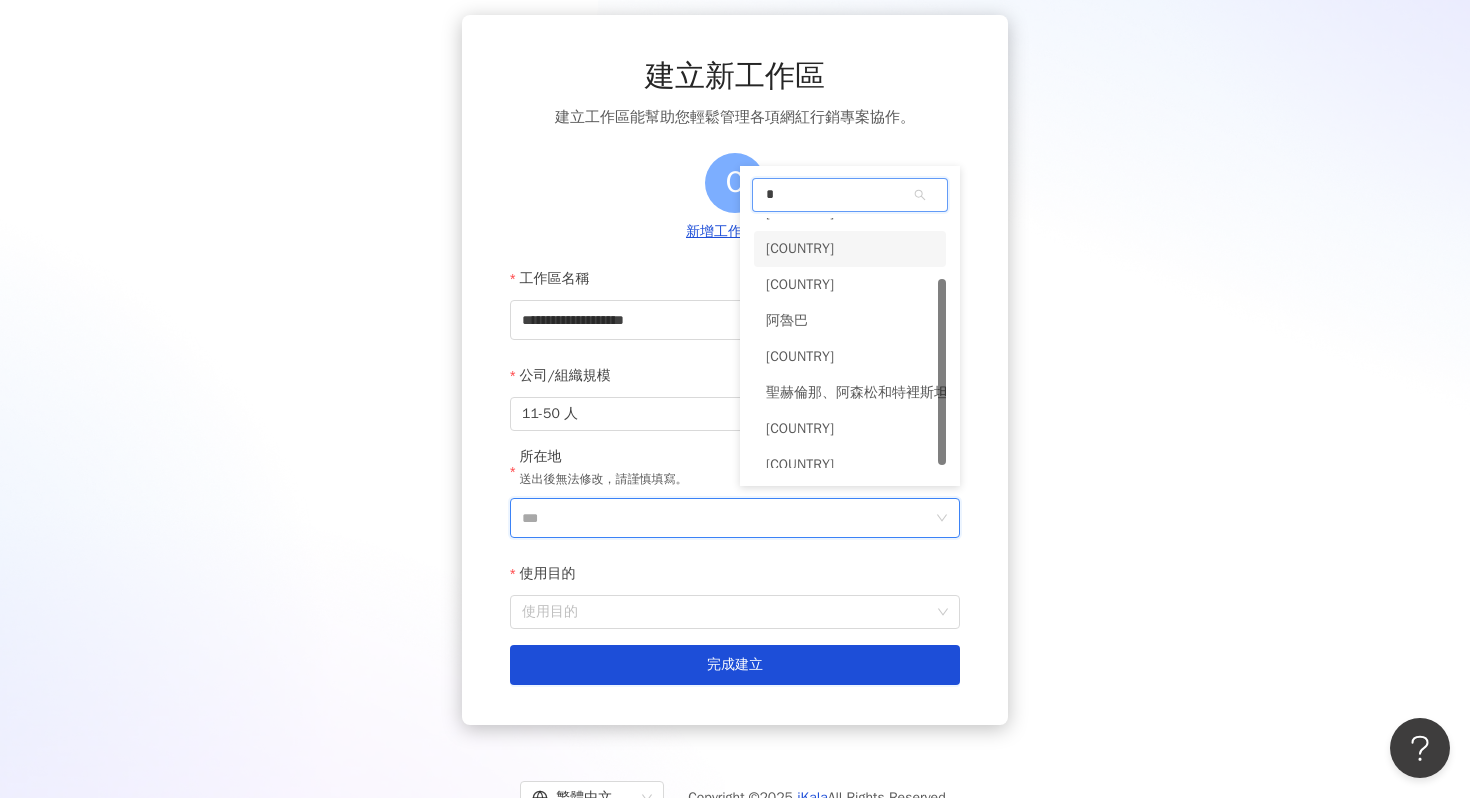 scroll, scrollTop: 86, scrollLeft: 0, axis: vertical 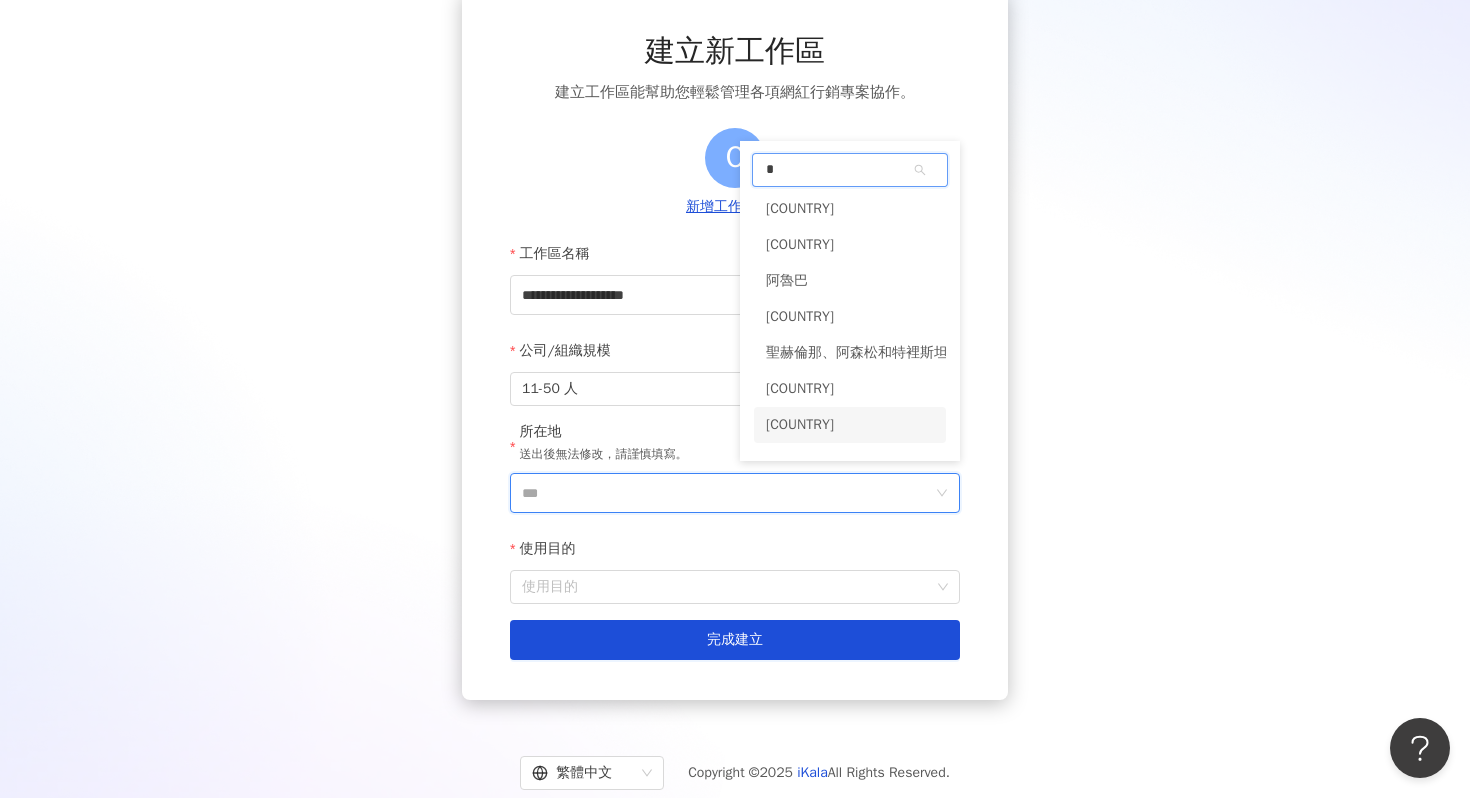 click on "阿聯" at bounding box center (850, 425) 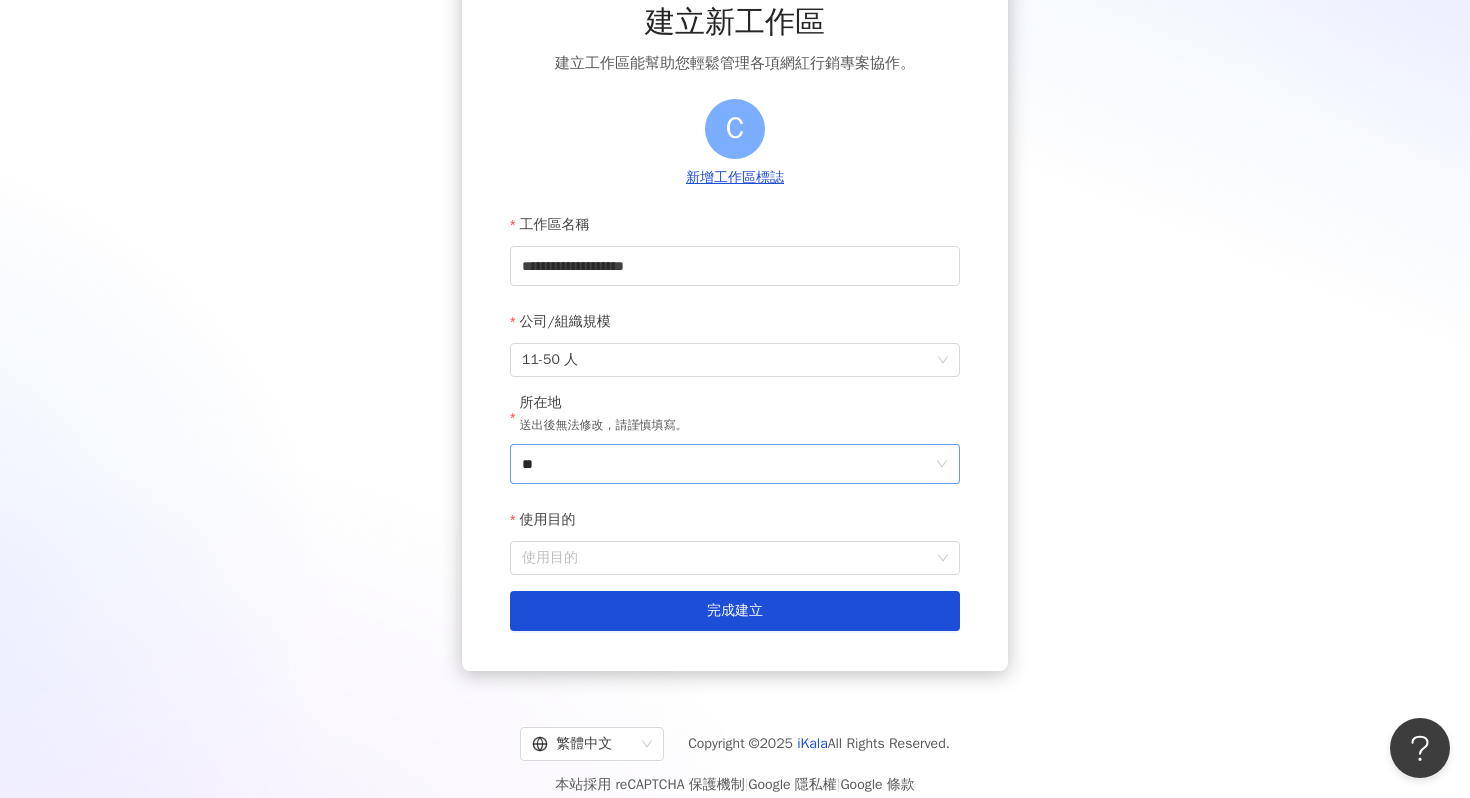 scroll, scrollTop: 129, scrollLeft: 0, axis: vertical 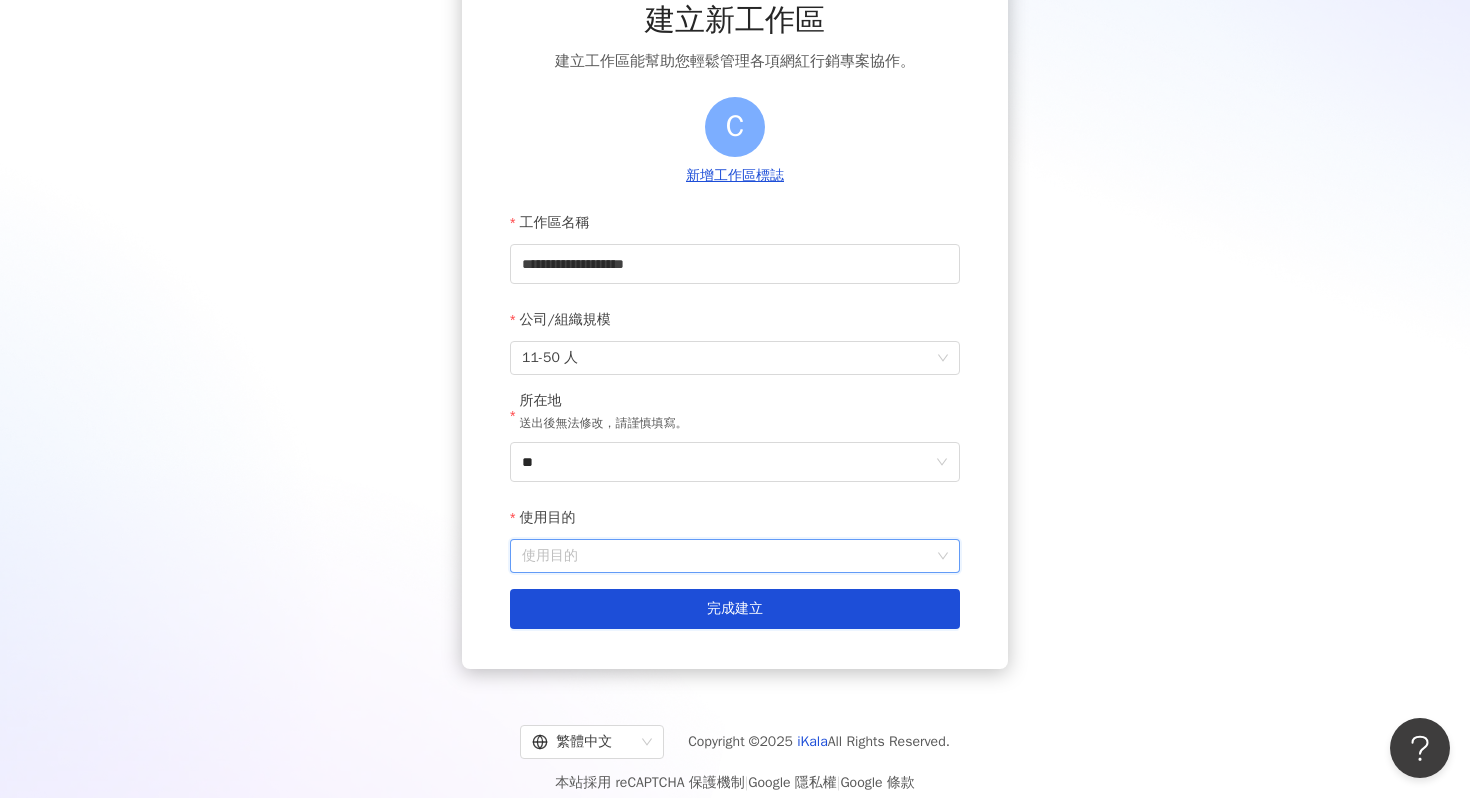 click on "使用目的" at bounding box center [735, 556] 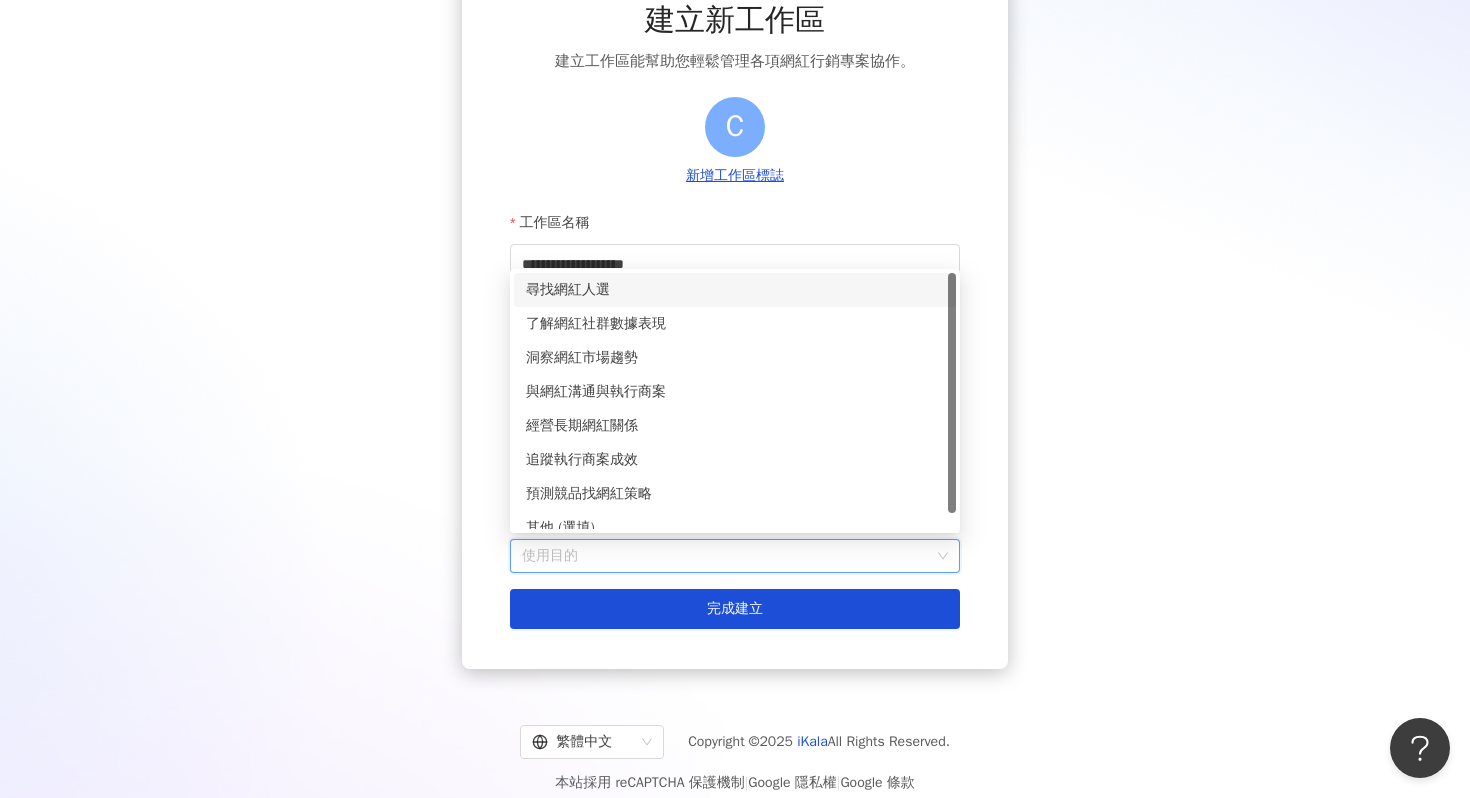 click on "尋找網紅人選" at bounding box center [735, 290] 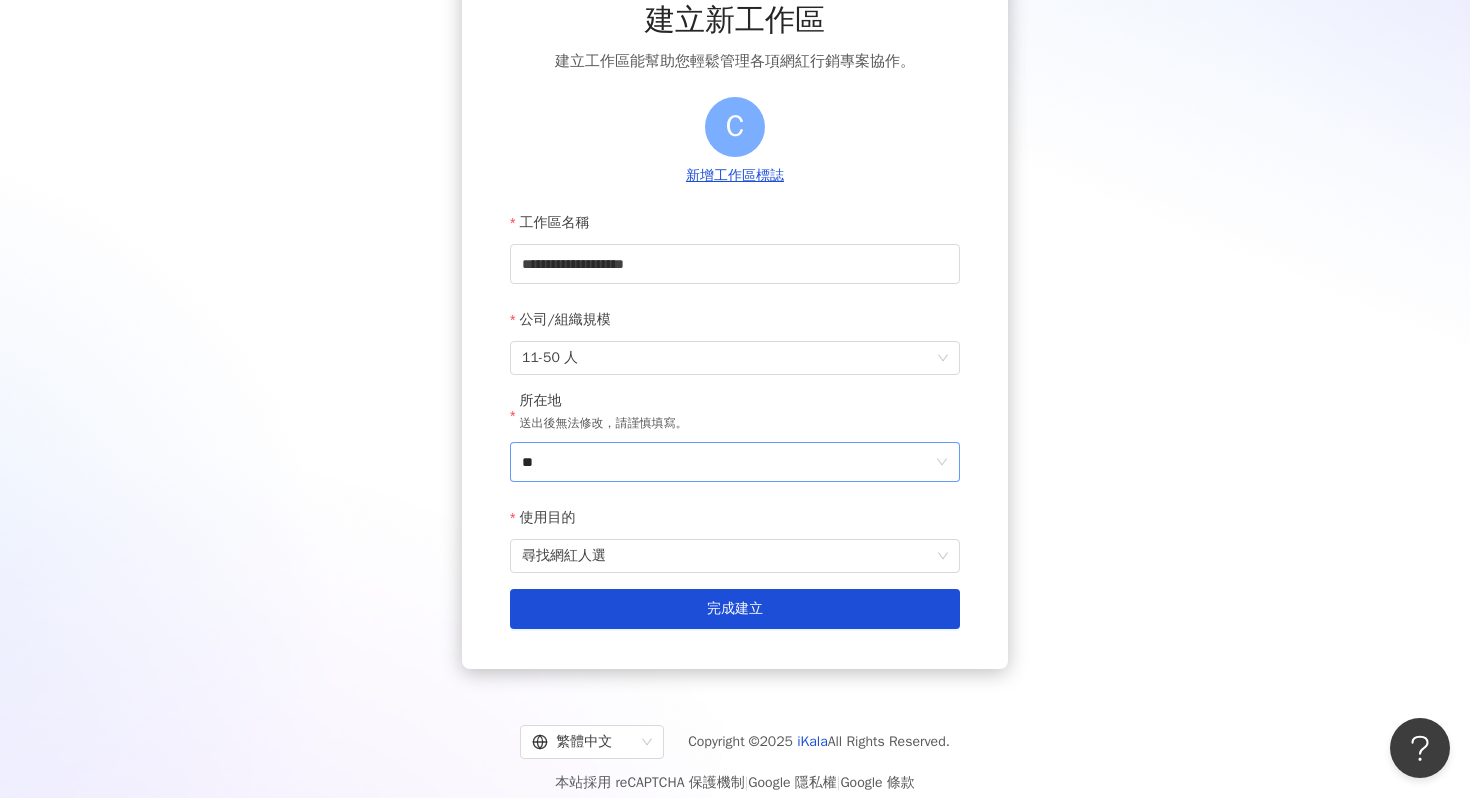 scroll, scrollTop: 148, scrollLeft: 0, axis: vertical 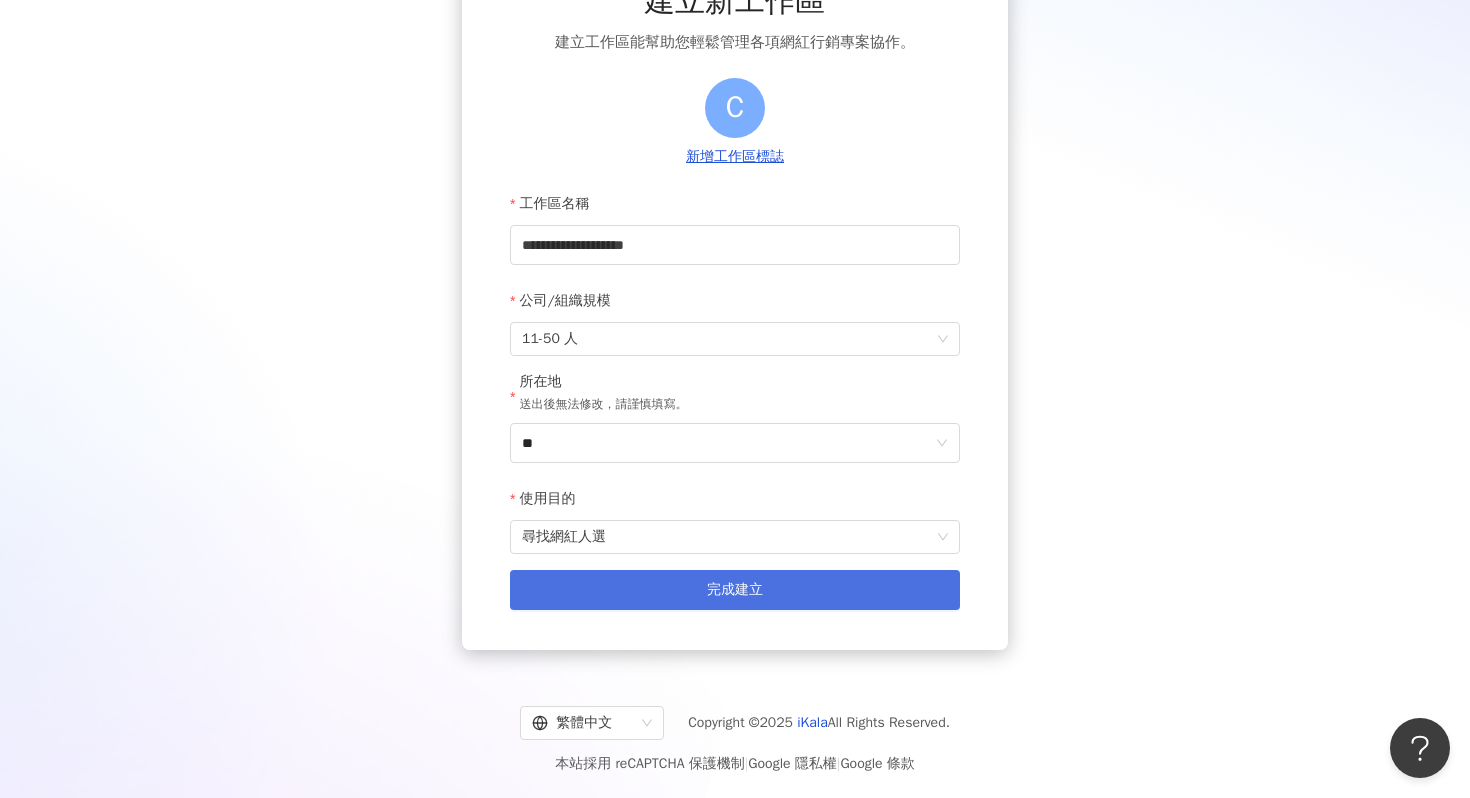 click on "完成建立" at bounding box center (735, 590) 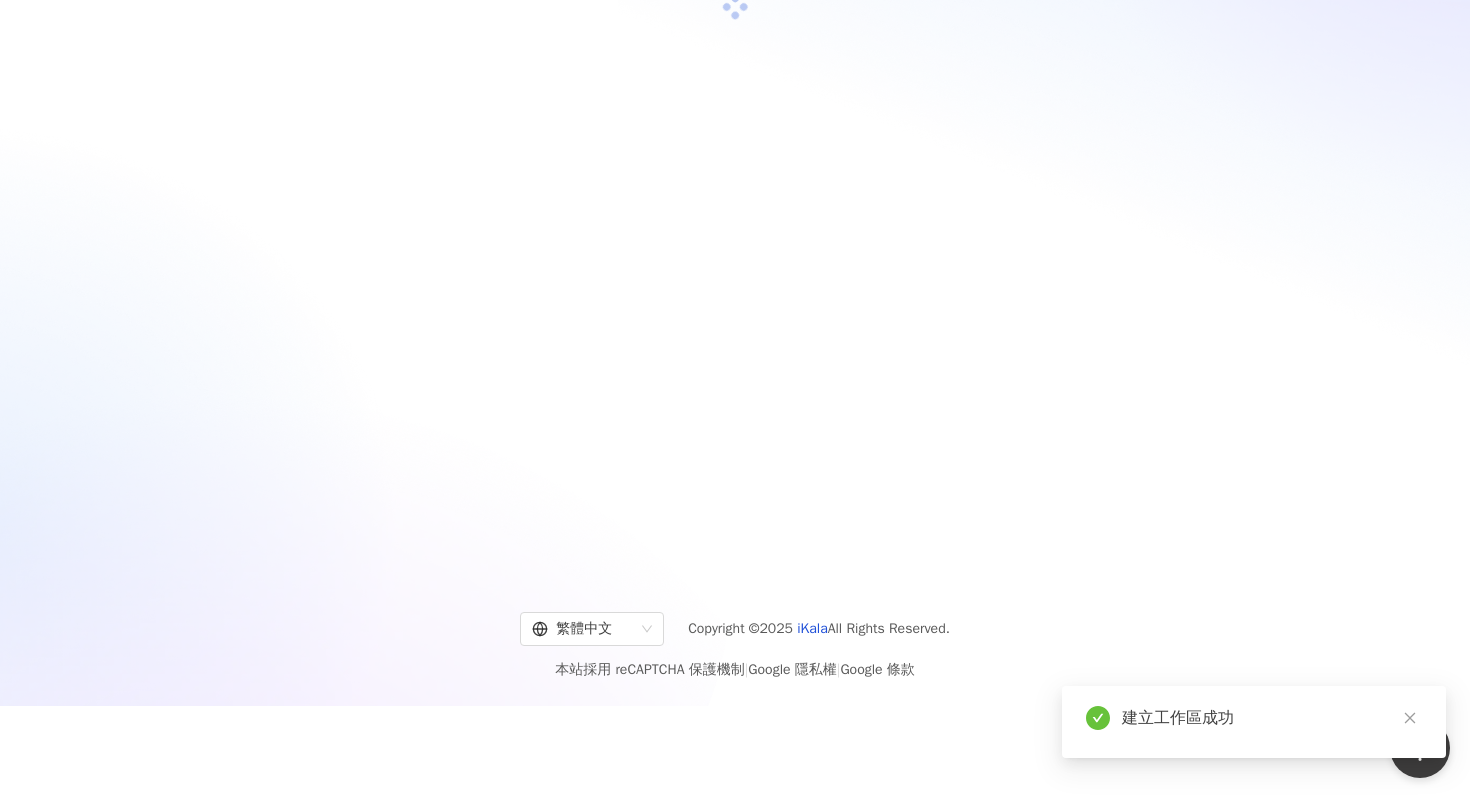 scroll, scrollTop: 148, scrollLeft: 0, axis: vertical 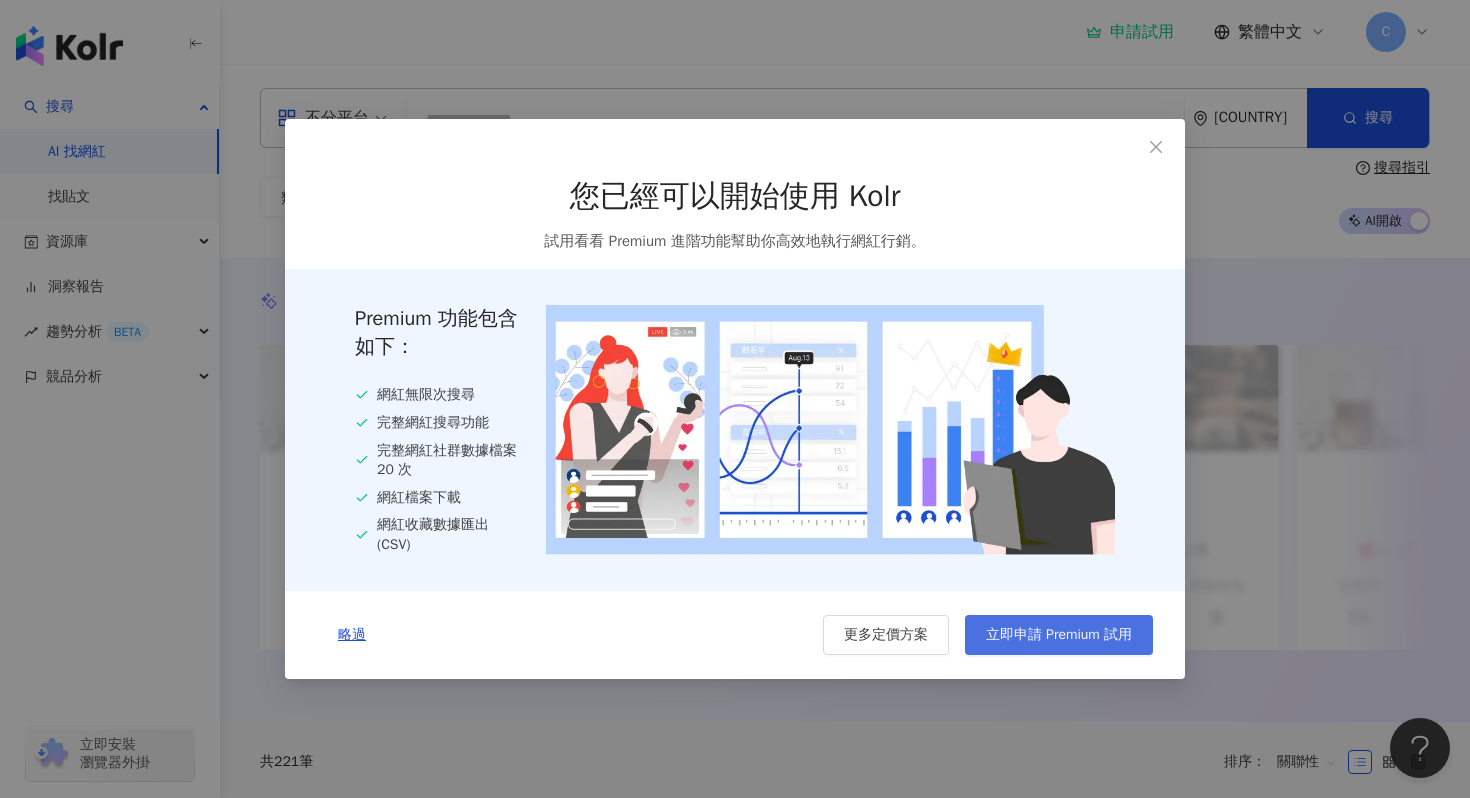 click on "立即申請 Premium 試用" at bounding box center [1059, 635] 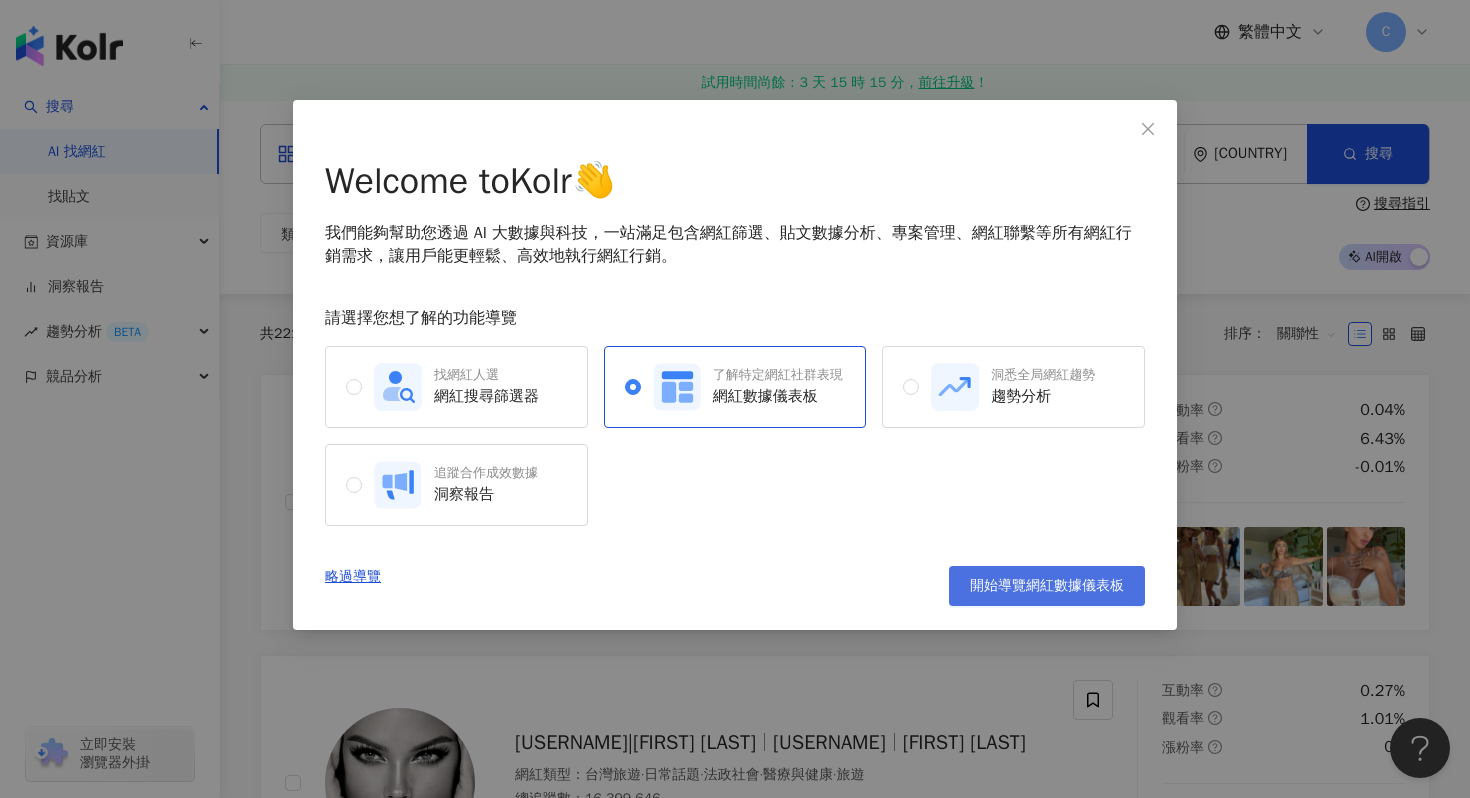 click on "開始導覽網紅數據儀表板" at bounding box center (1047, 586) 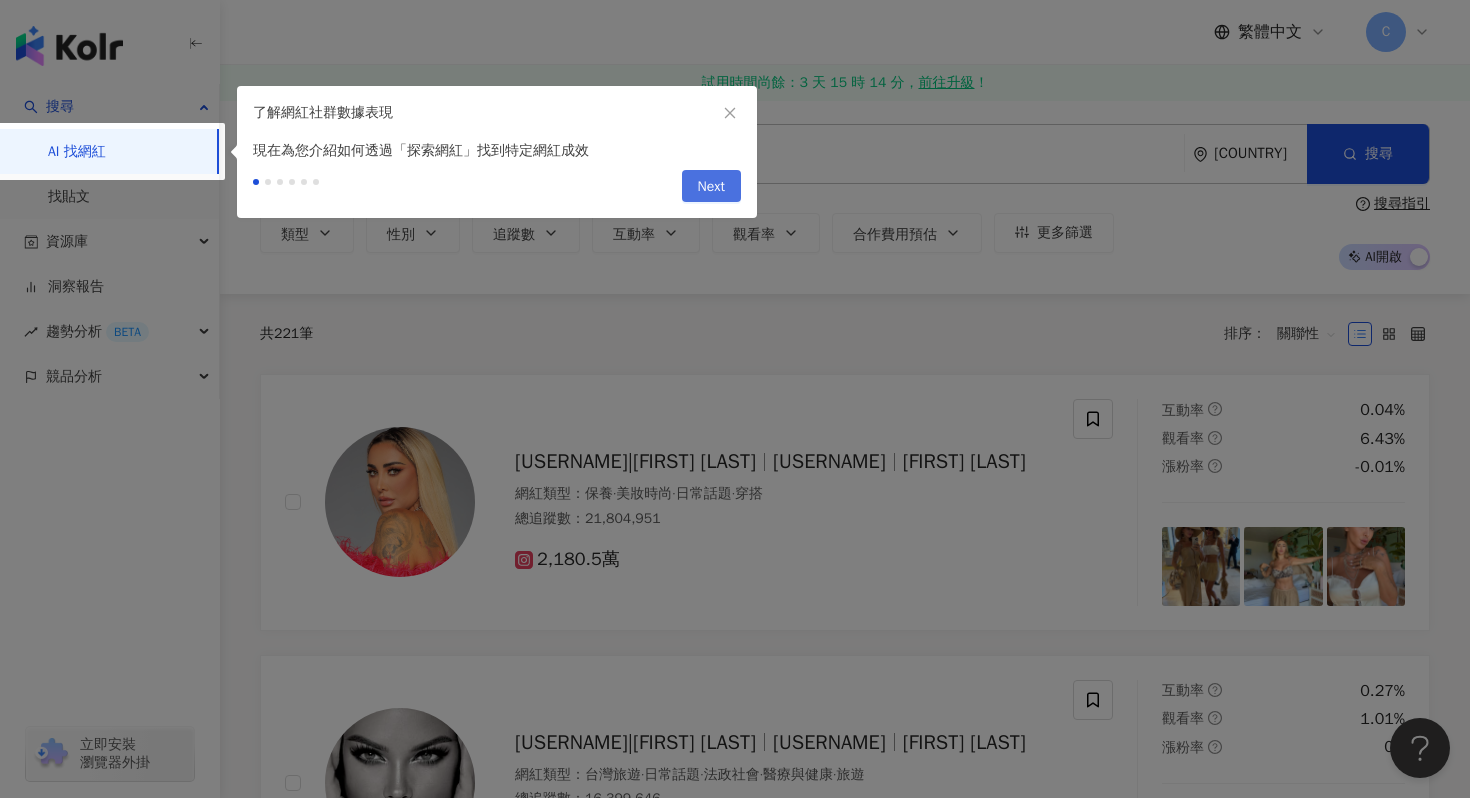 click on "Next" at bounding box center [711, 187] 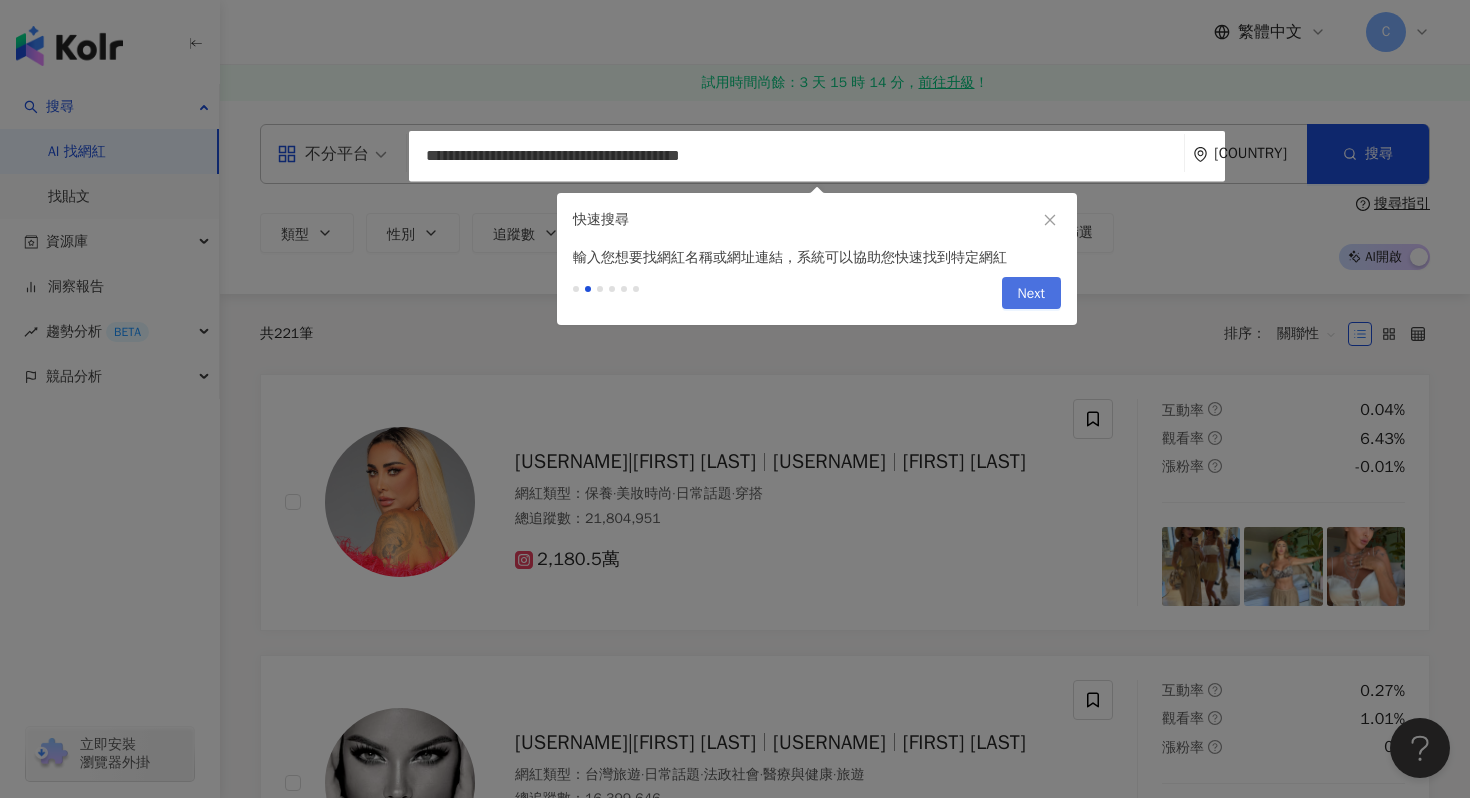 type on "**********" 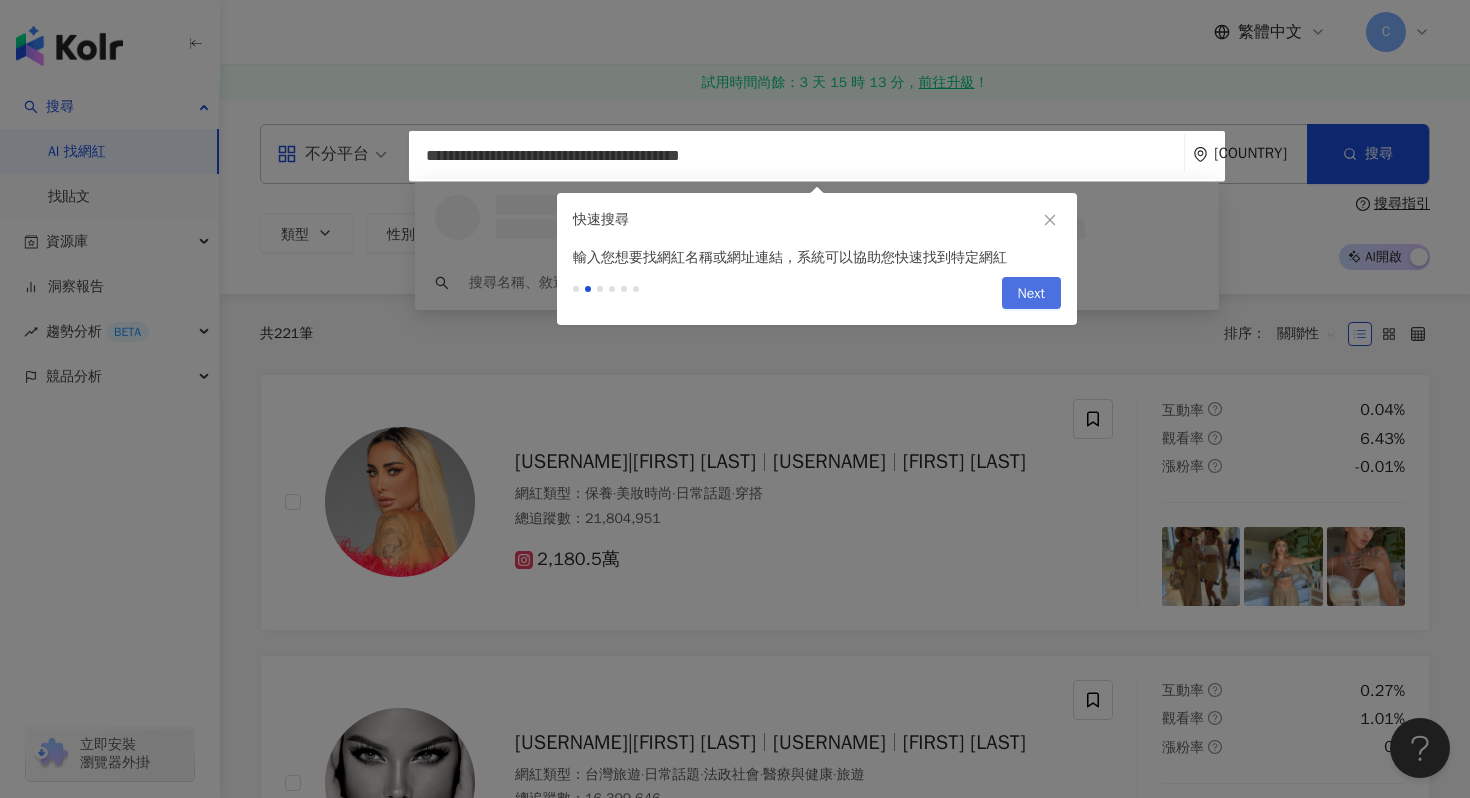 click on "Next" at bounding box center [1031, 294] 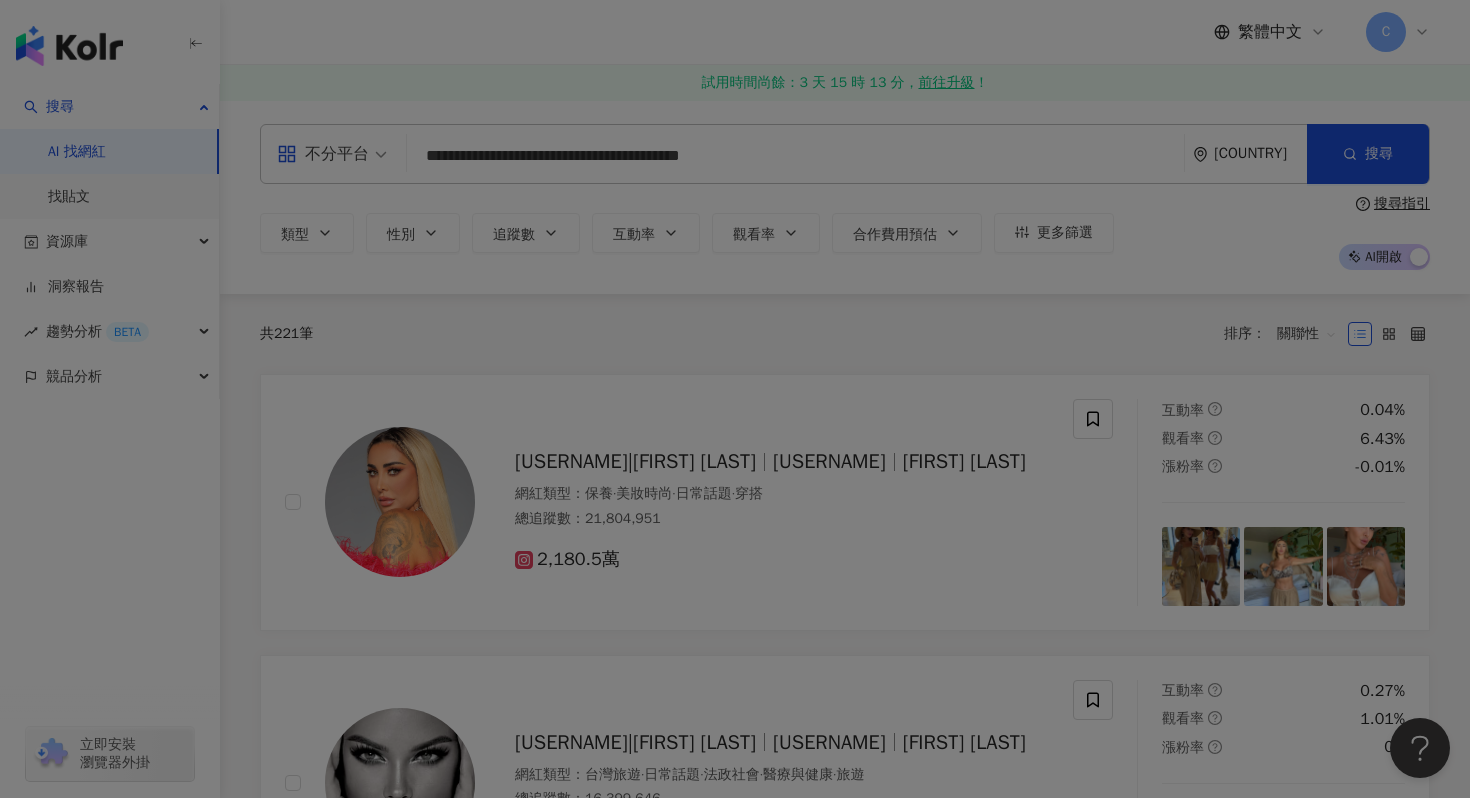 click at bounding box center [735, 399] 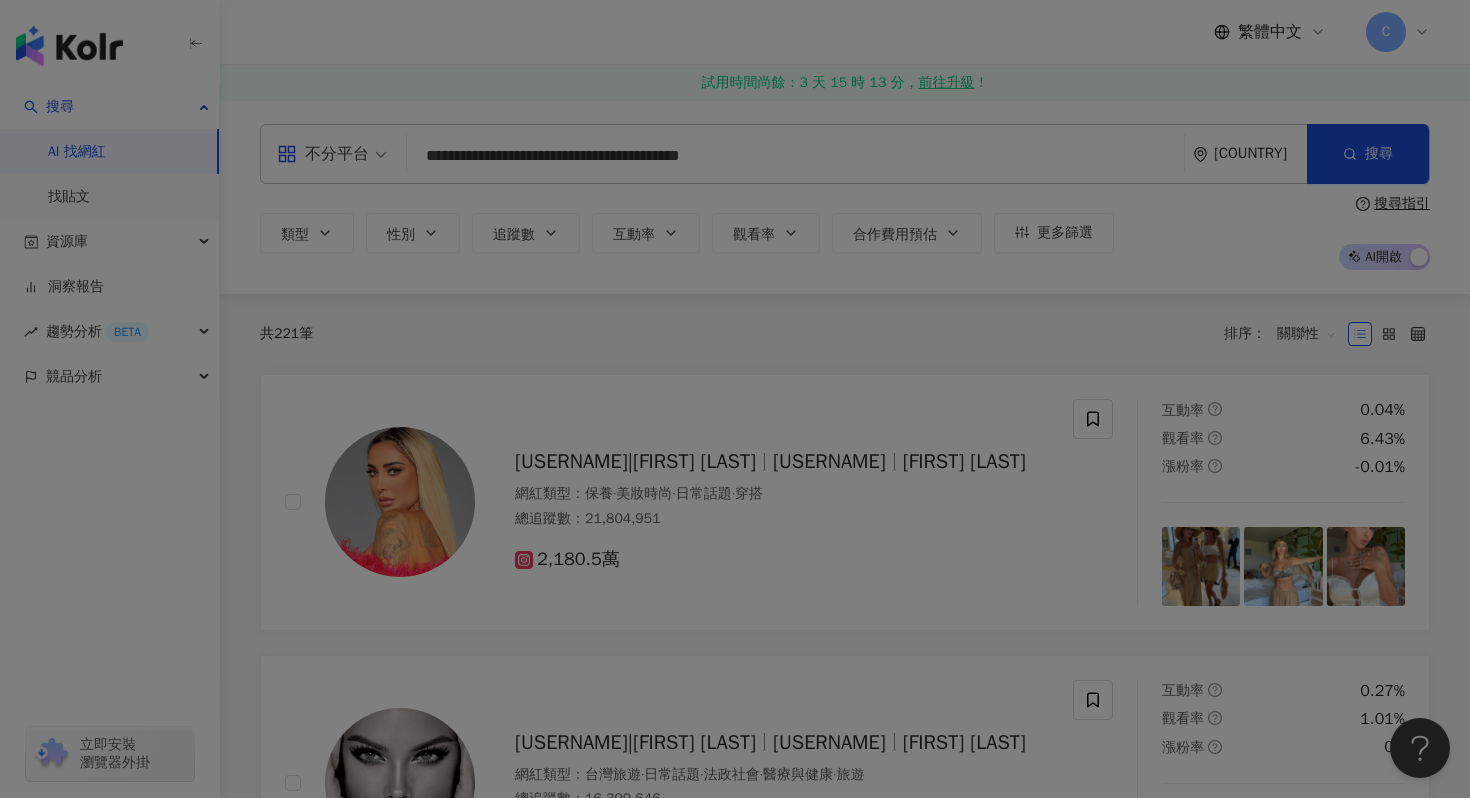 click at bounding box center [735, 399] 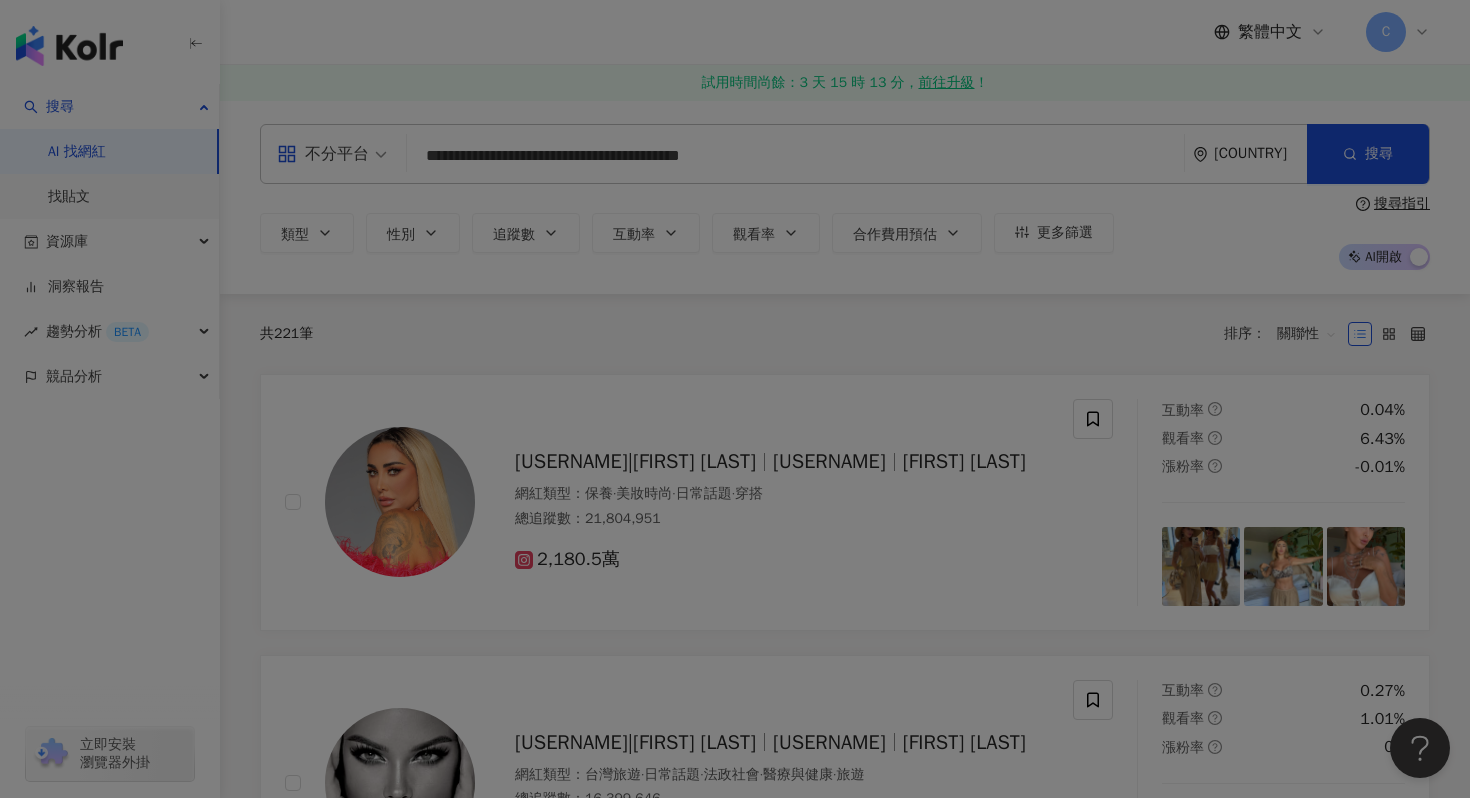 click at bounding box center (735, 399) 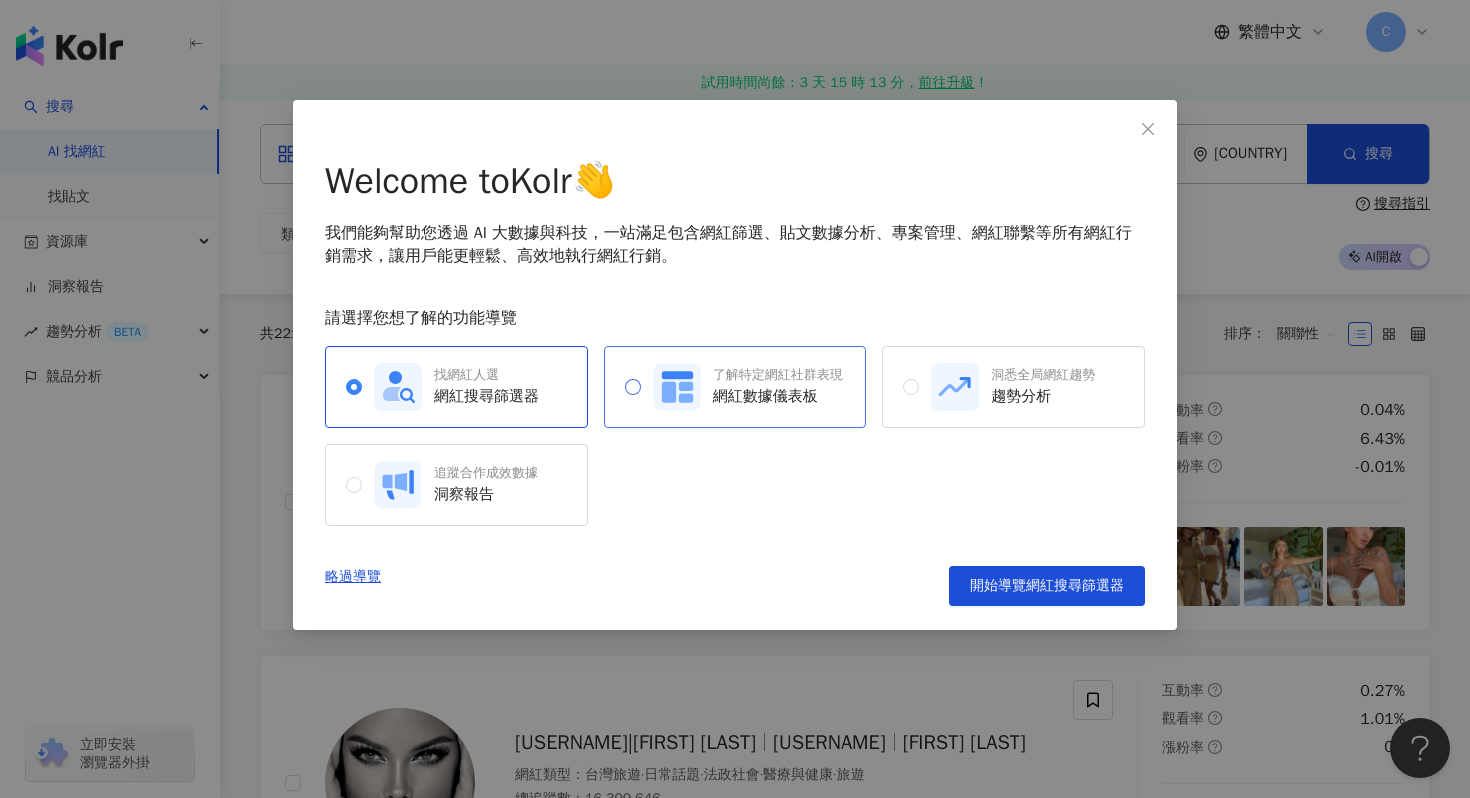 click on "了解特定網紅社群表現" at bounding box center [778, 375] 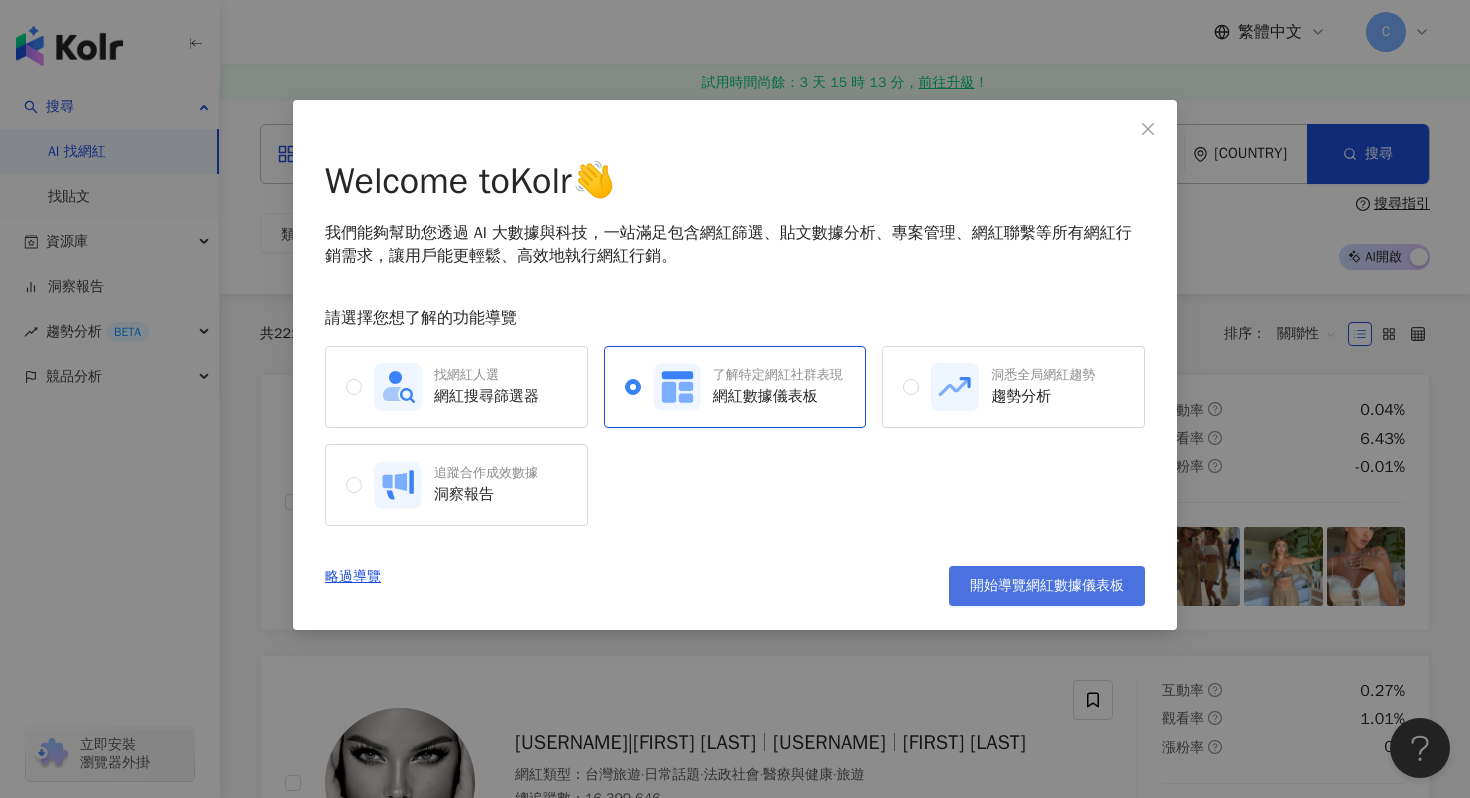 click on "開始導覽網紅數據儀表板" at bounding box center [1047, 586] 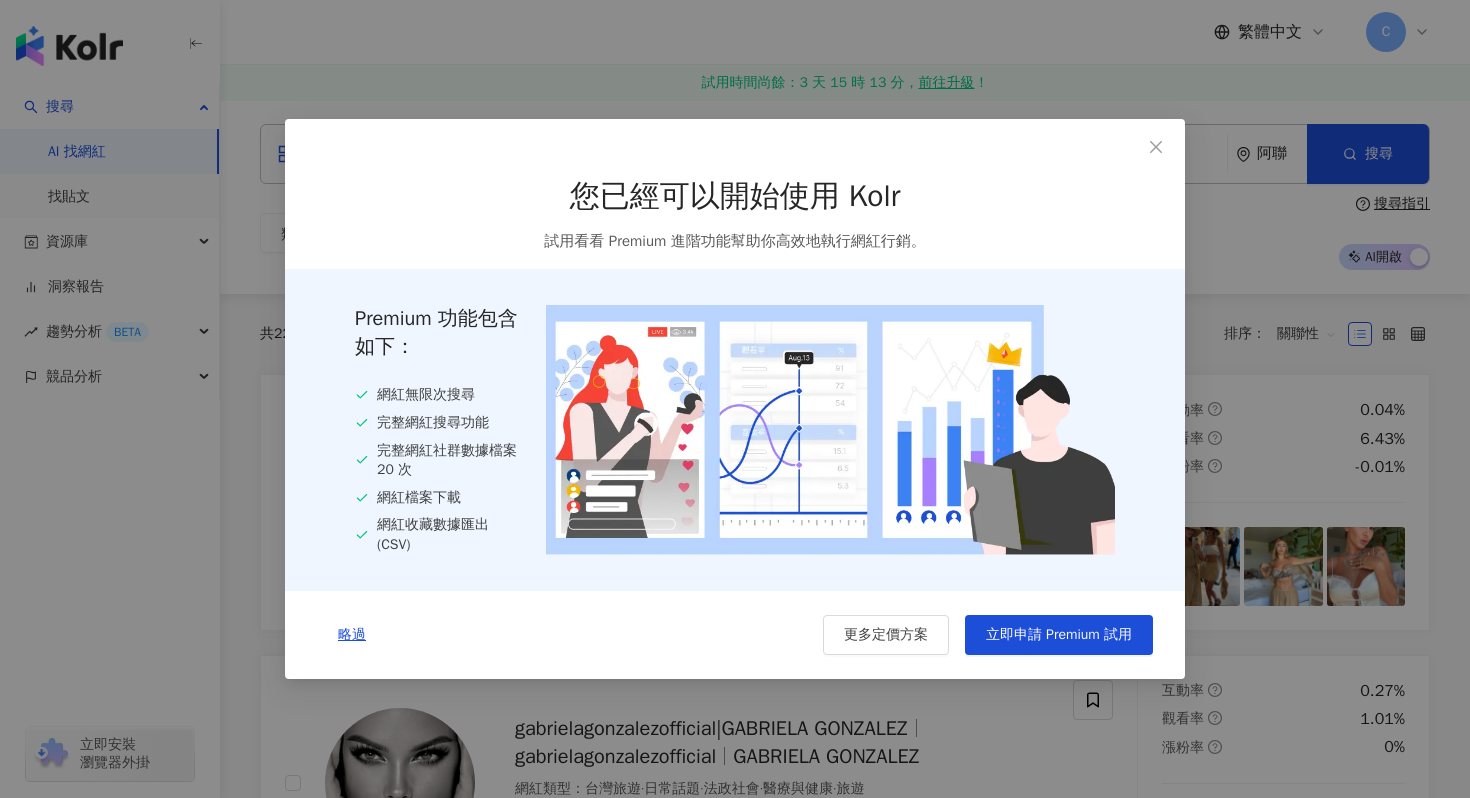 scroll, scrollTop: 0, scrollLeft: 0, axis: both 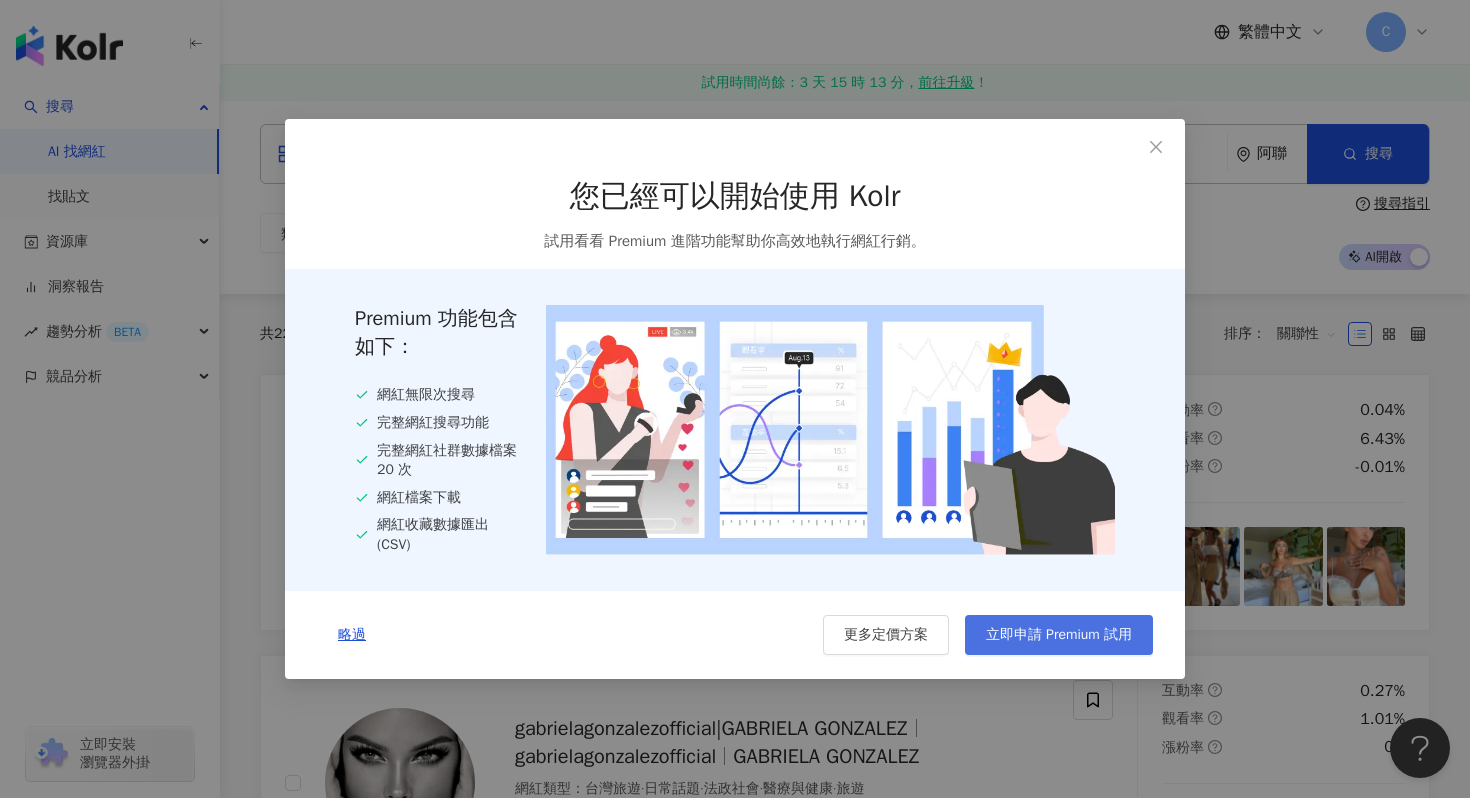 click on "立即申請 Premium 試用" at bounding box center (1059, 635) 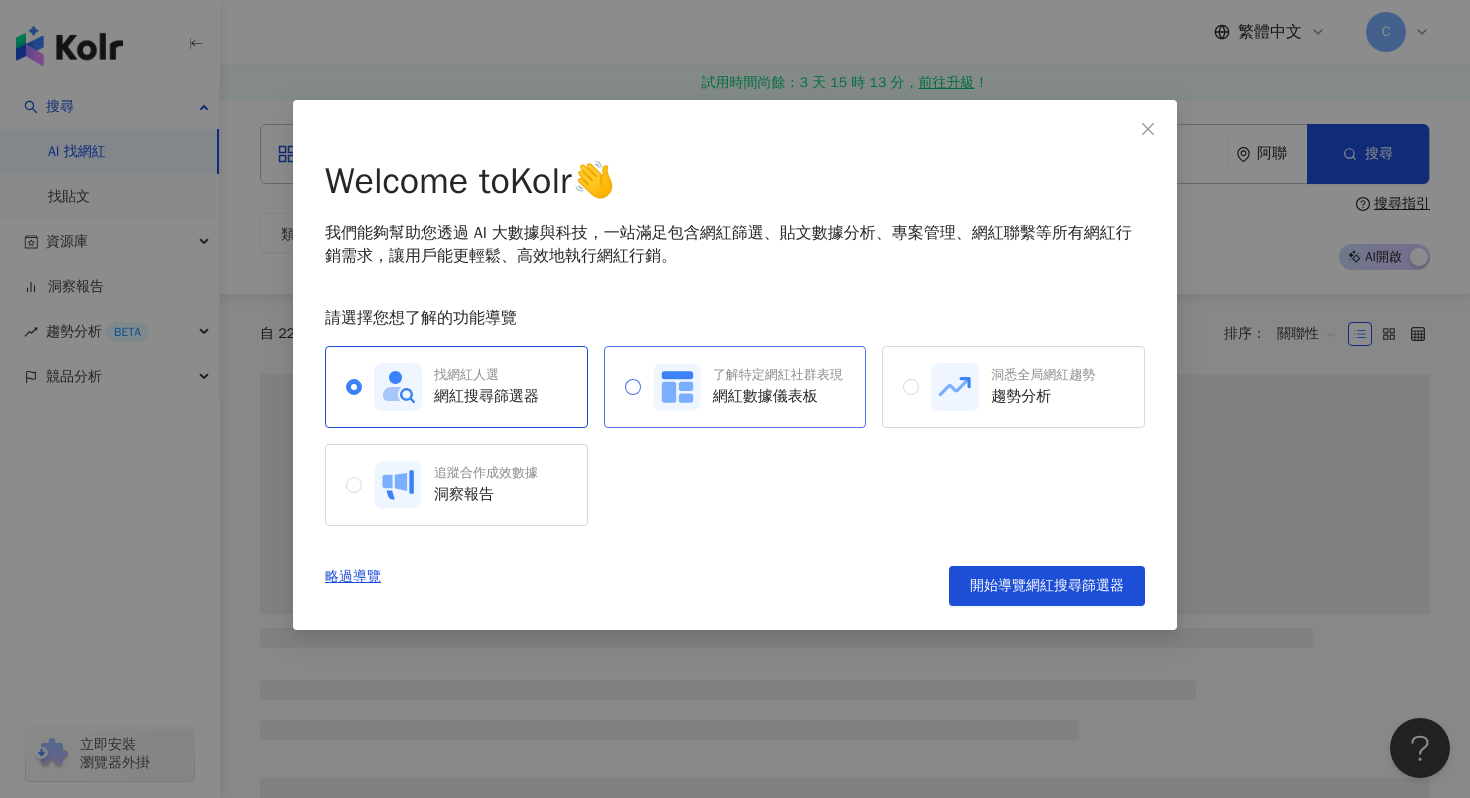 click on "了解特定網紅社群表現" at bounding box center [778, 375] 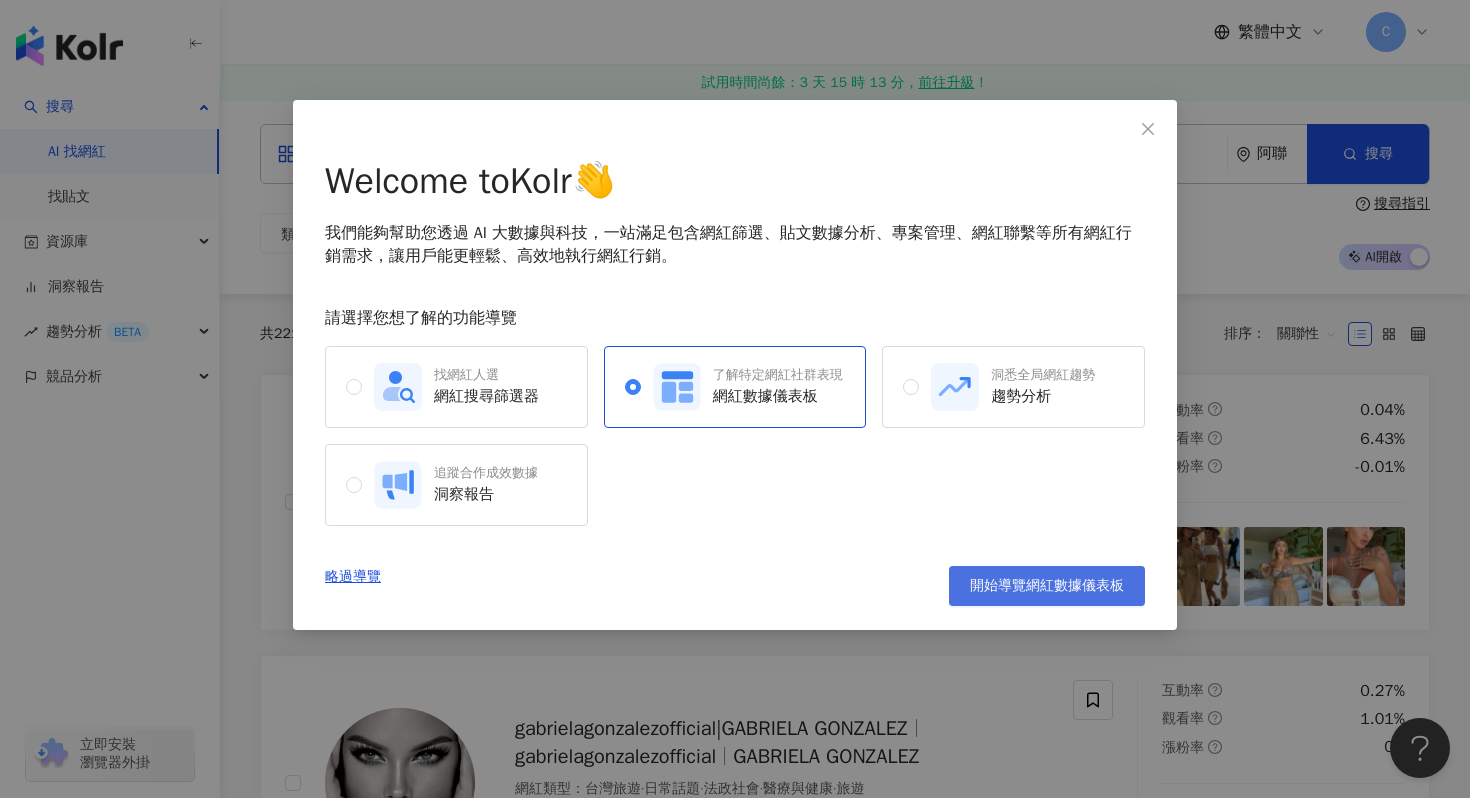 click on "開始導覽網紅數據儀表板" at bounding box center [1047, 586] 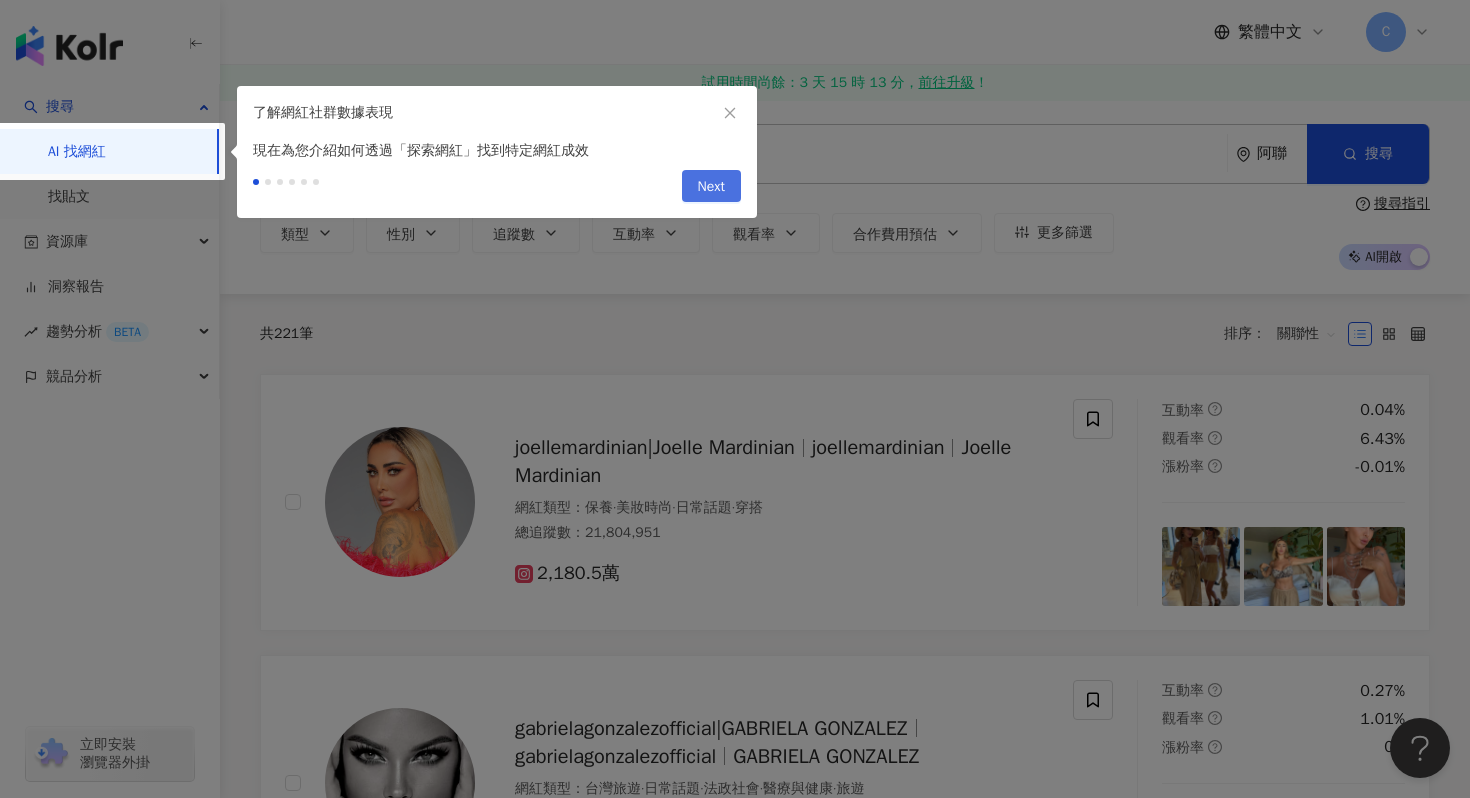 click on "Next" at bounding box center [711, 187] 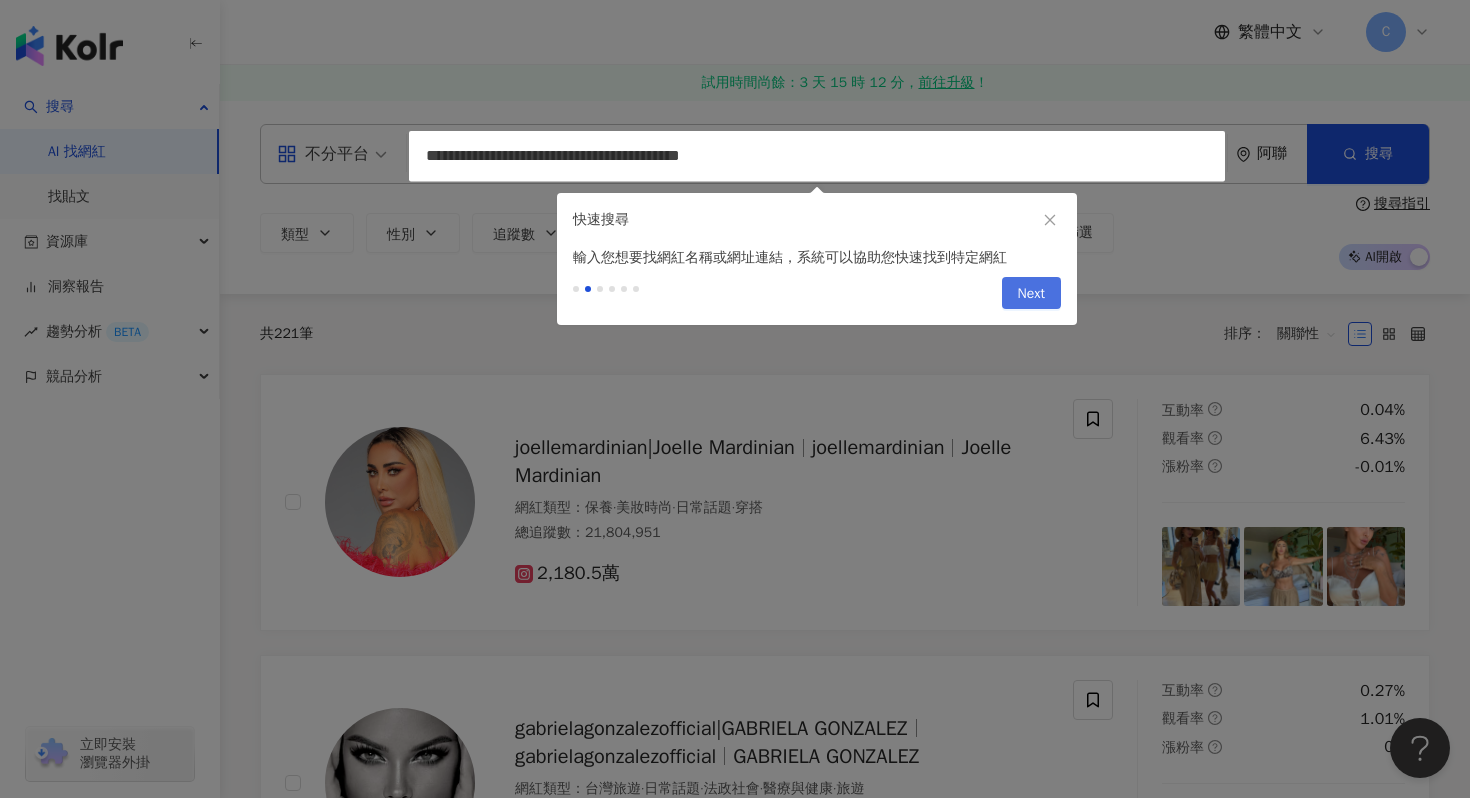 click on "Next" at bounding box center [1031, 293] 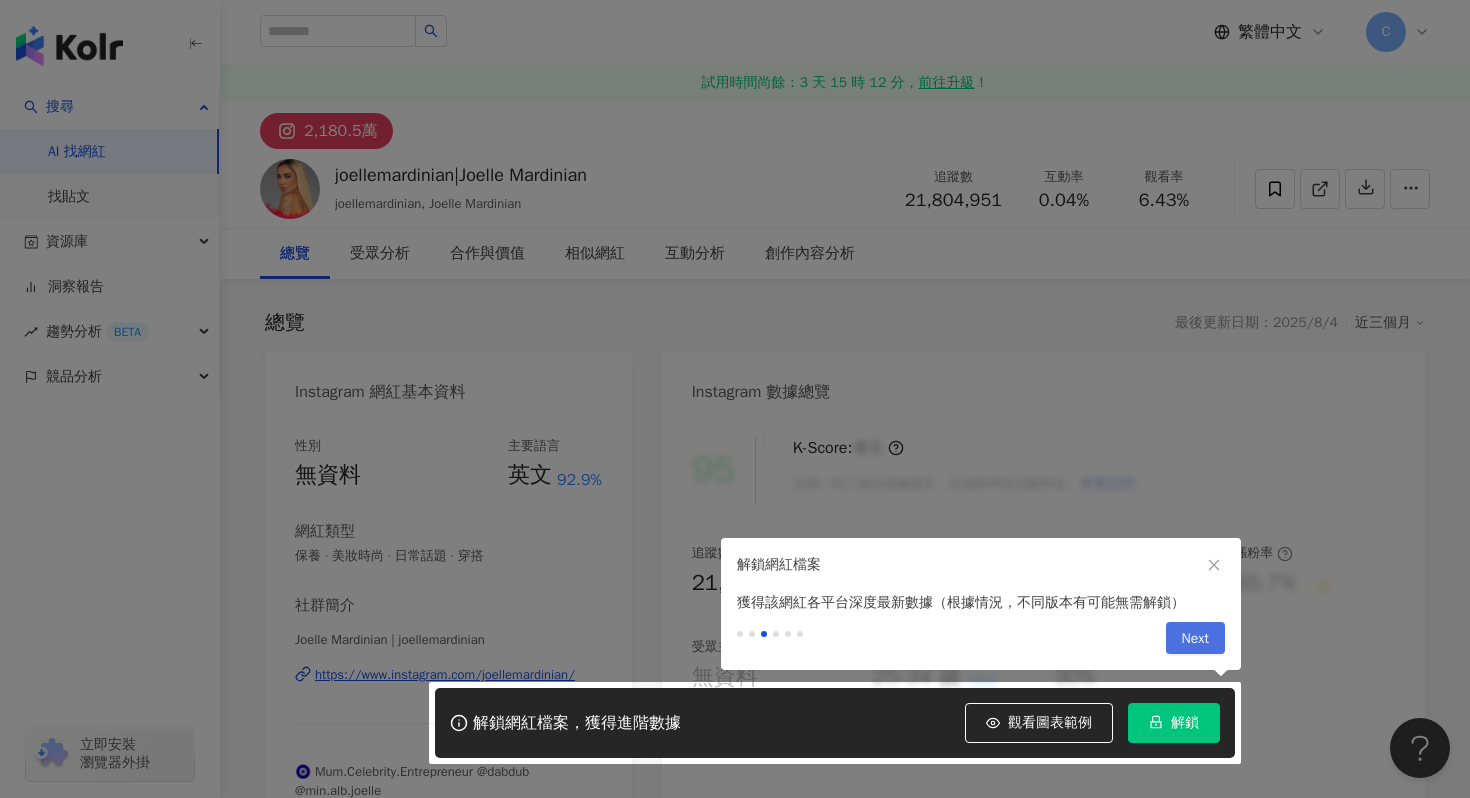 click on "Next" at bounding box center [1195, 639] 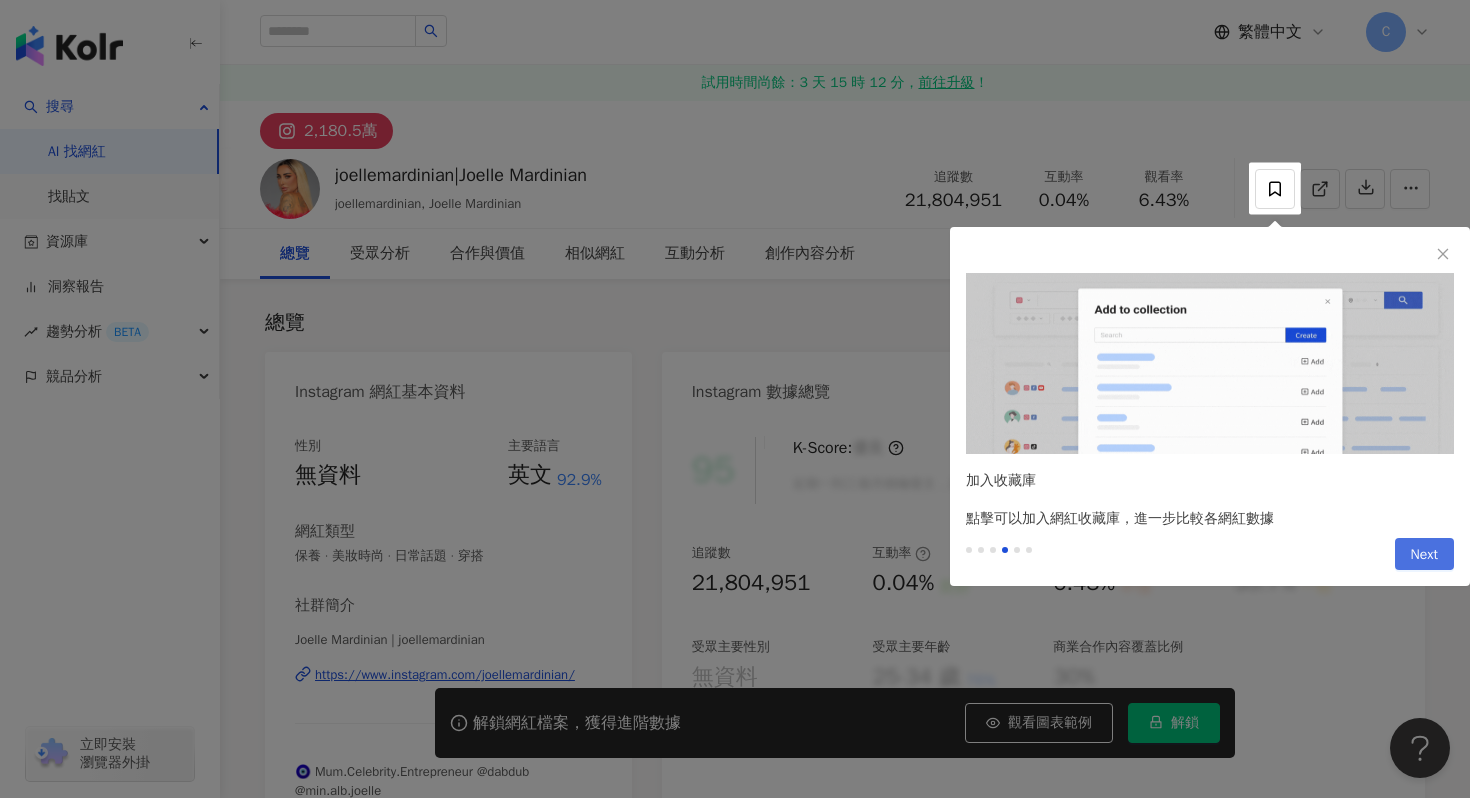 click on "Next" at bounding box center [1424, 555] 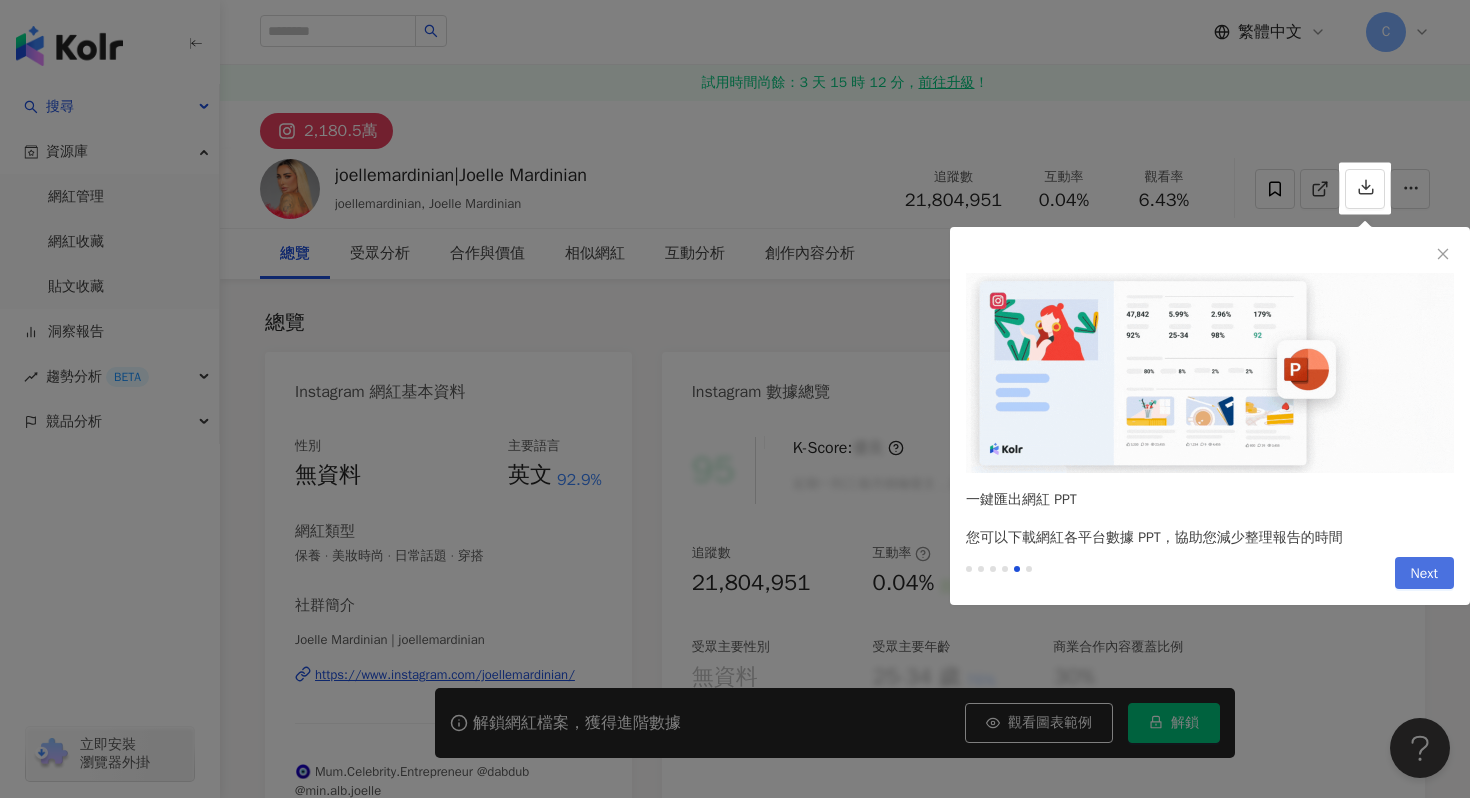 click on "Next" at bounding box center (1424, 574) 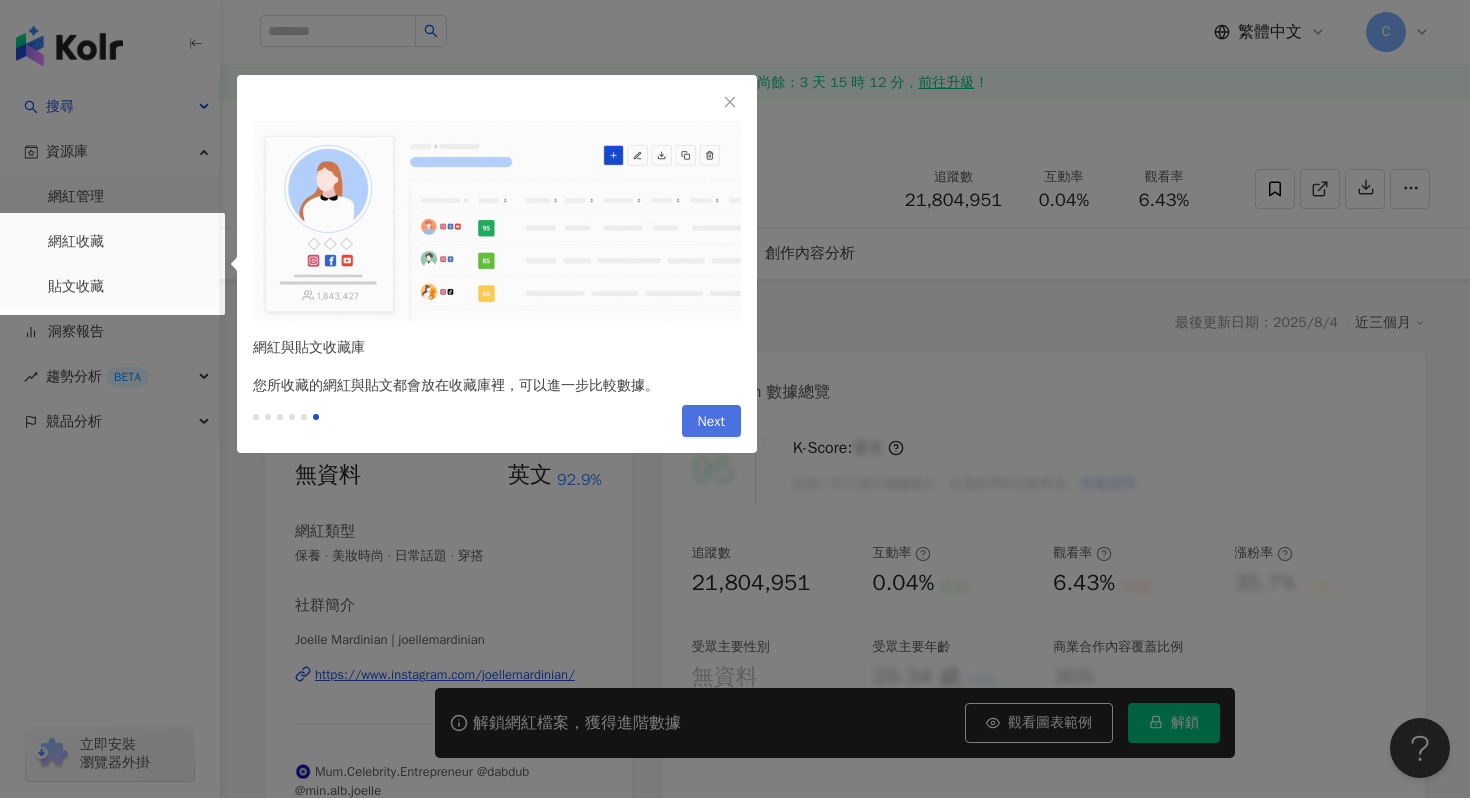 click on "Next" at bounding box center [711, 422] 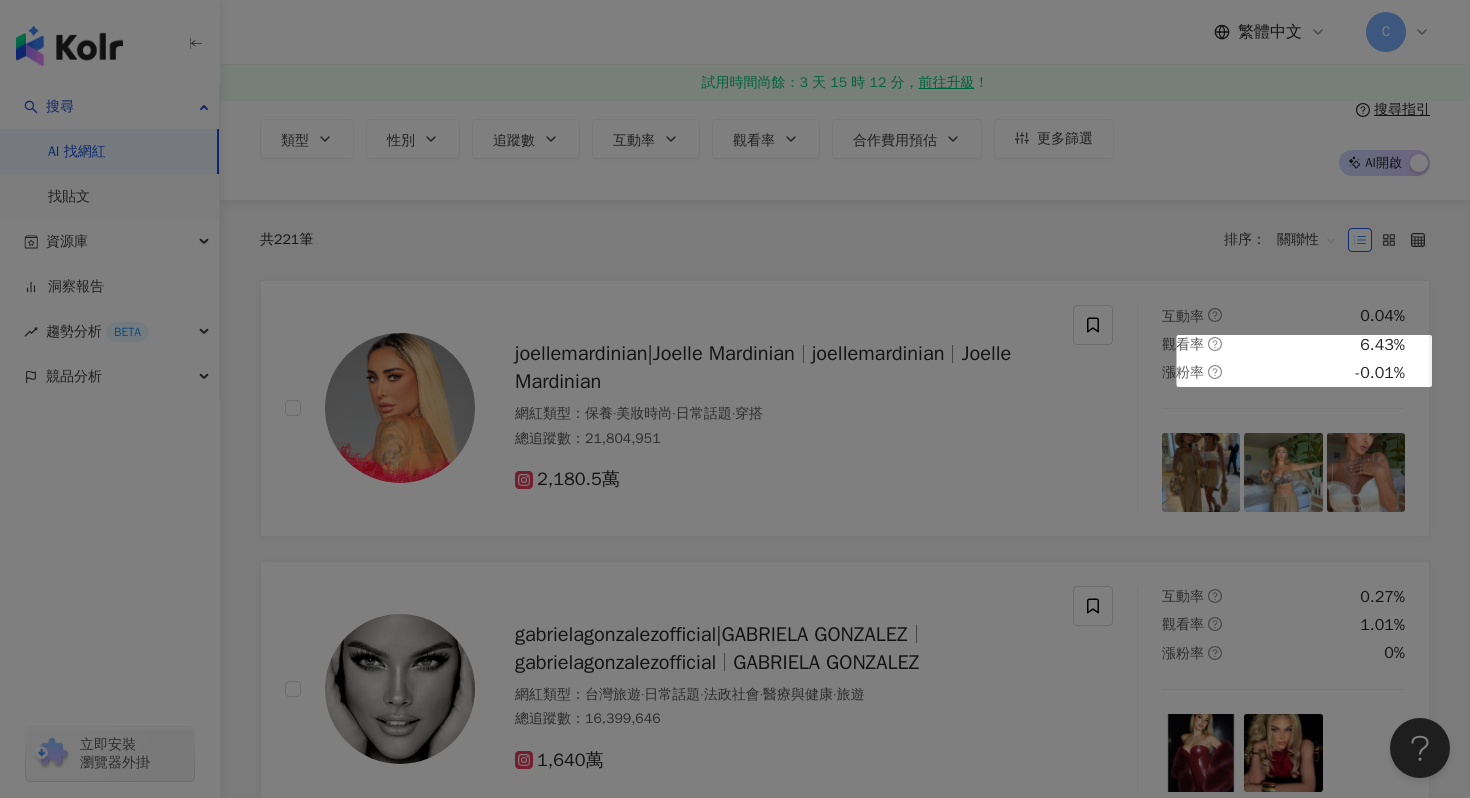 scroll, scrollTop: 0, scrollLeft: 0, axis: both 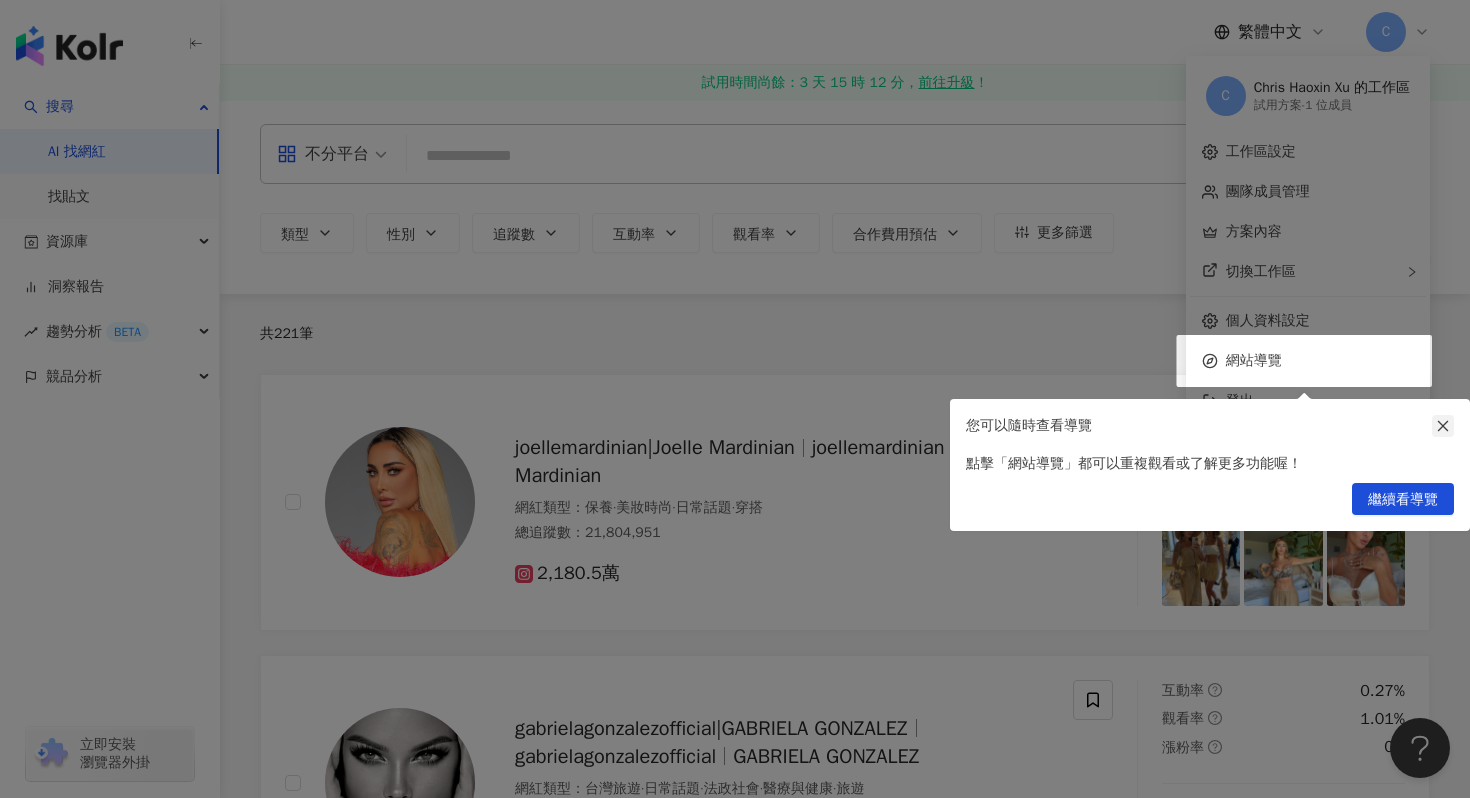 click 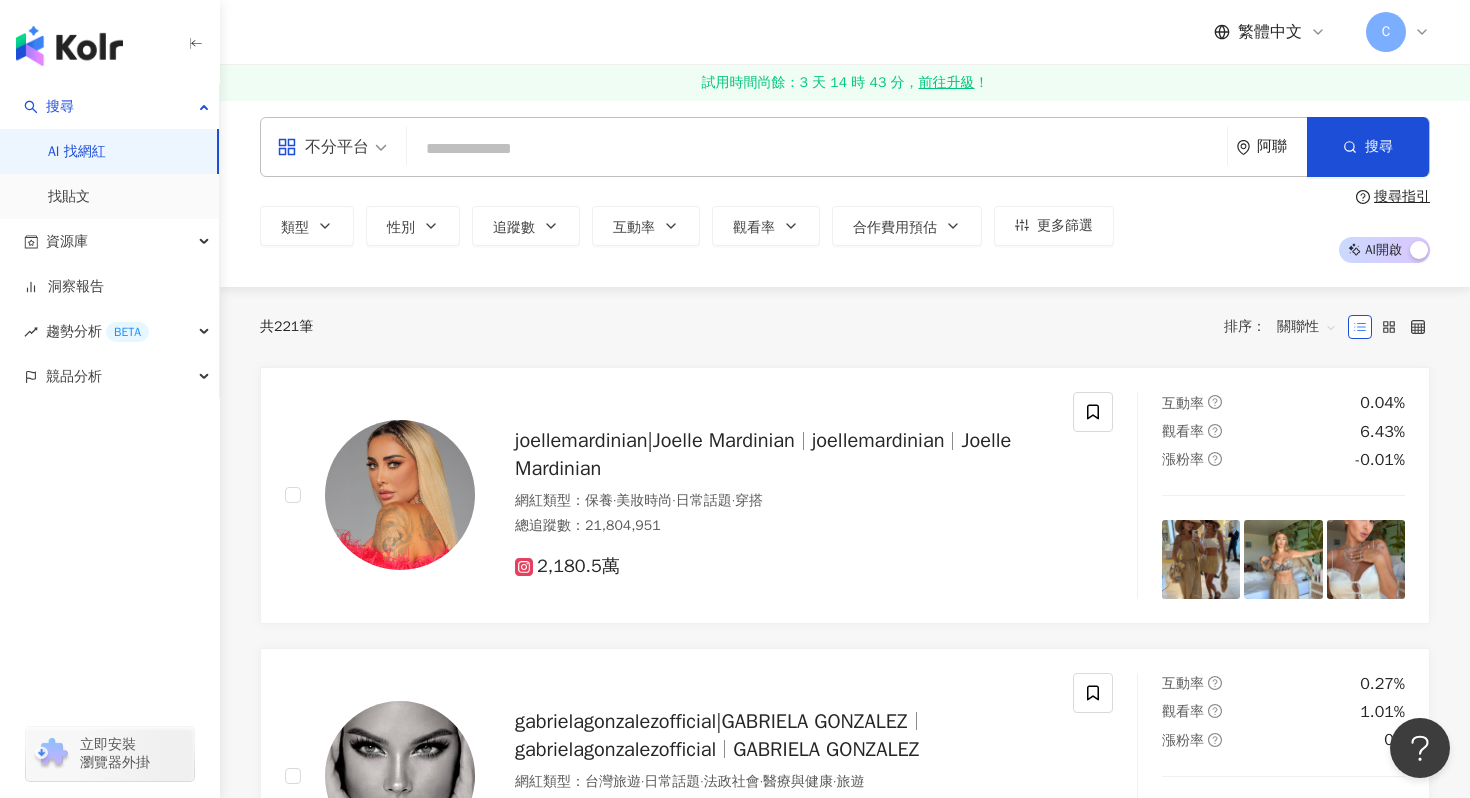 scroll, scrollTop: 0, scrollLeft: 0, axis: both 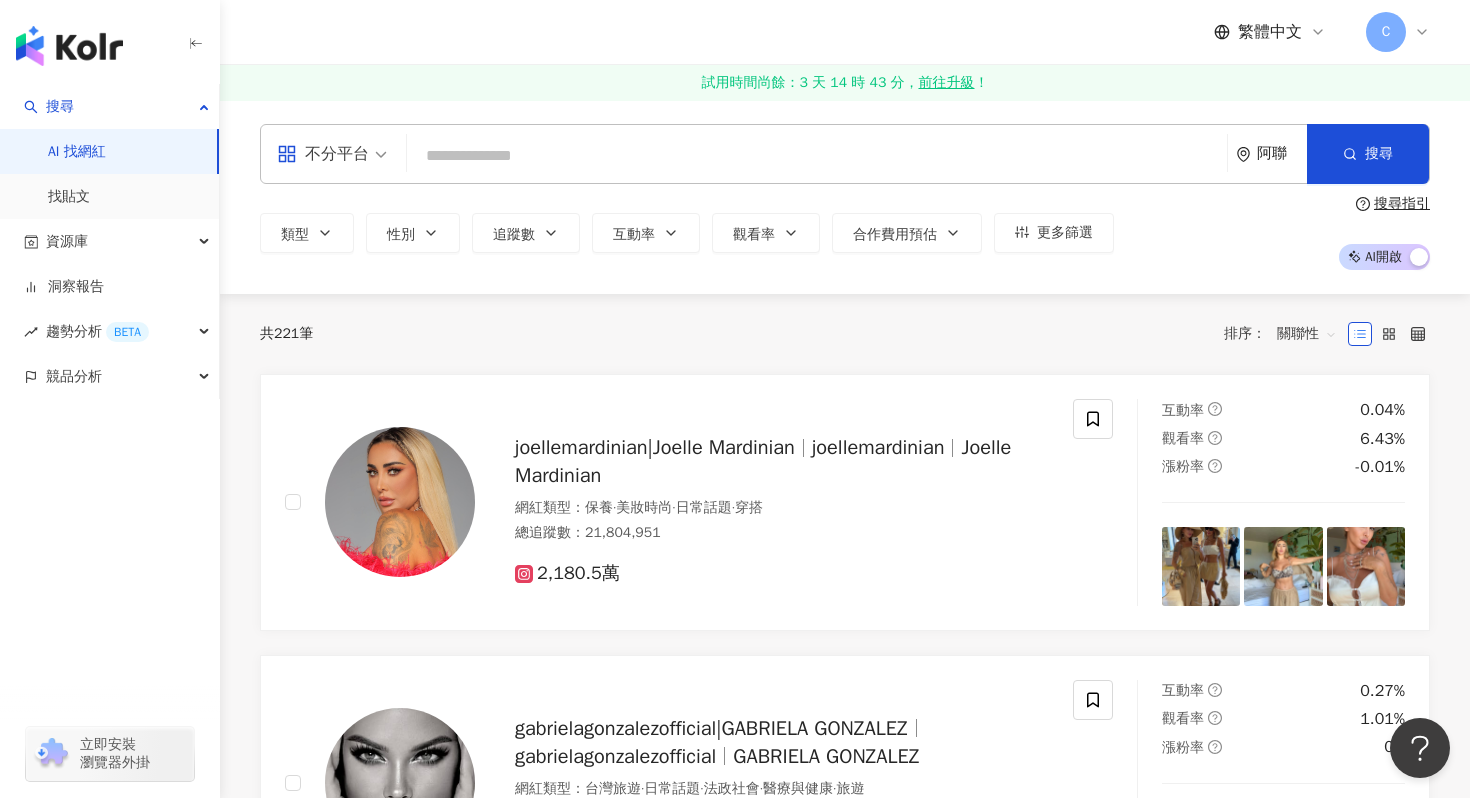 click on "不分平台" at bounding box center [332, 154] 